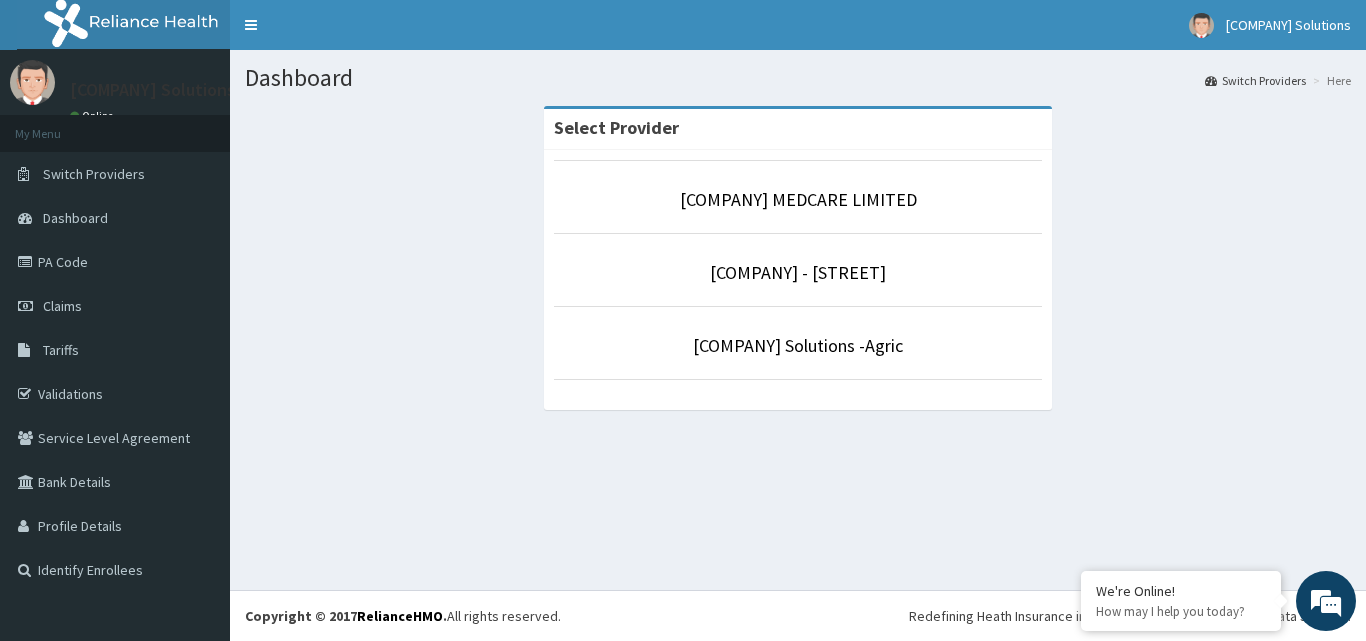 scroll, scrollTop: 0, scrollLeft: 0, axis: both 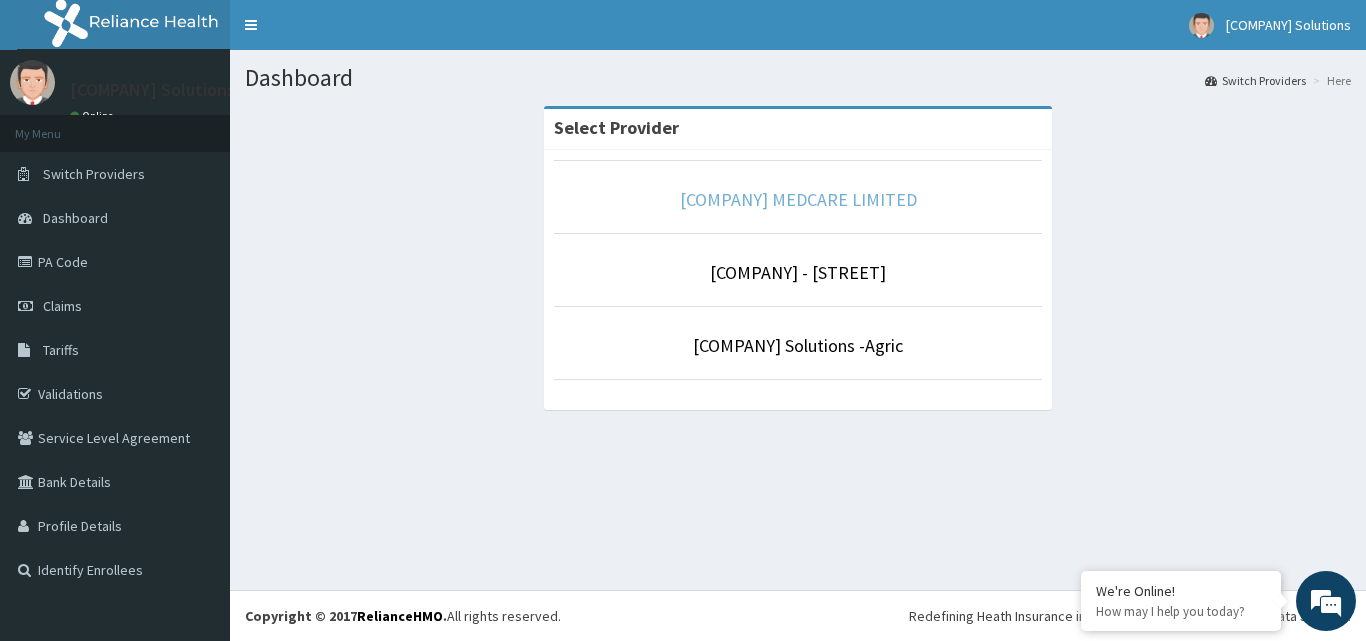 click on "MALENS MEDCARE LIMITED" at bounding box center [798, 199] 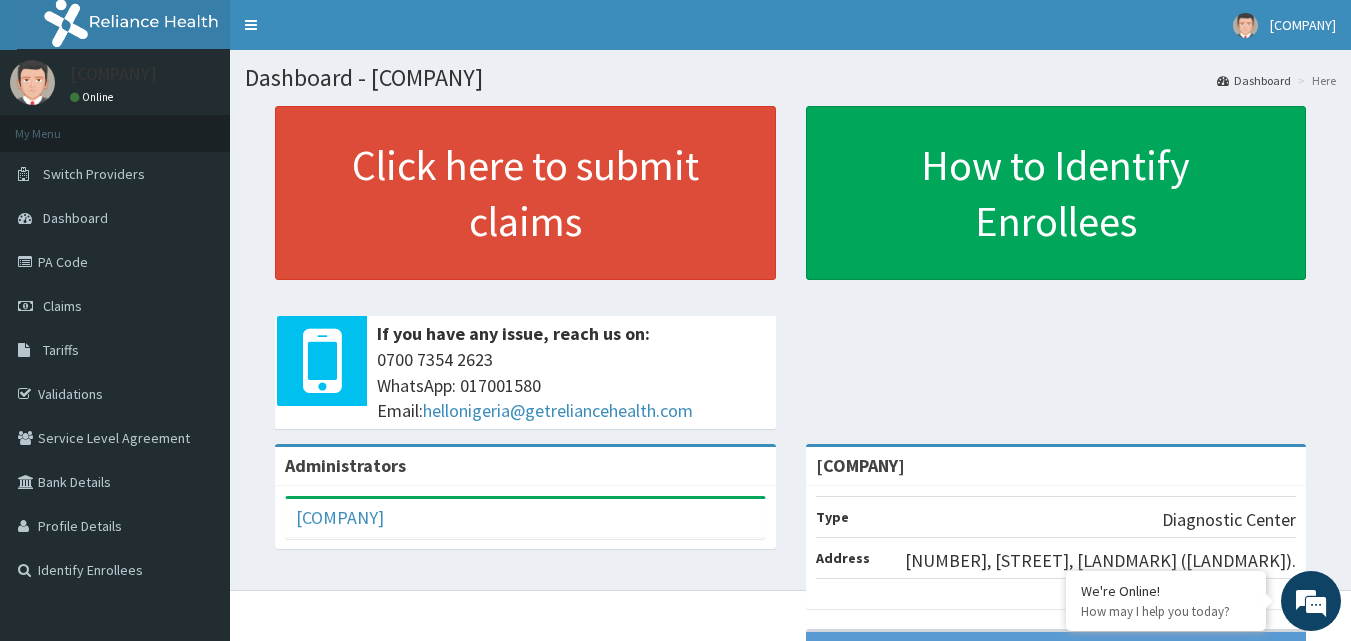 scroll, scrollTop: 0, scrollLeft: 0, axis: both 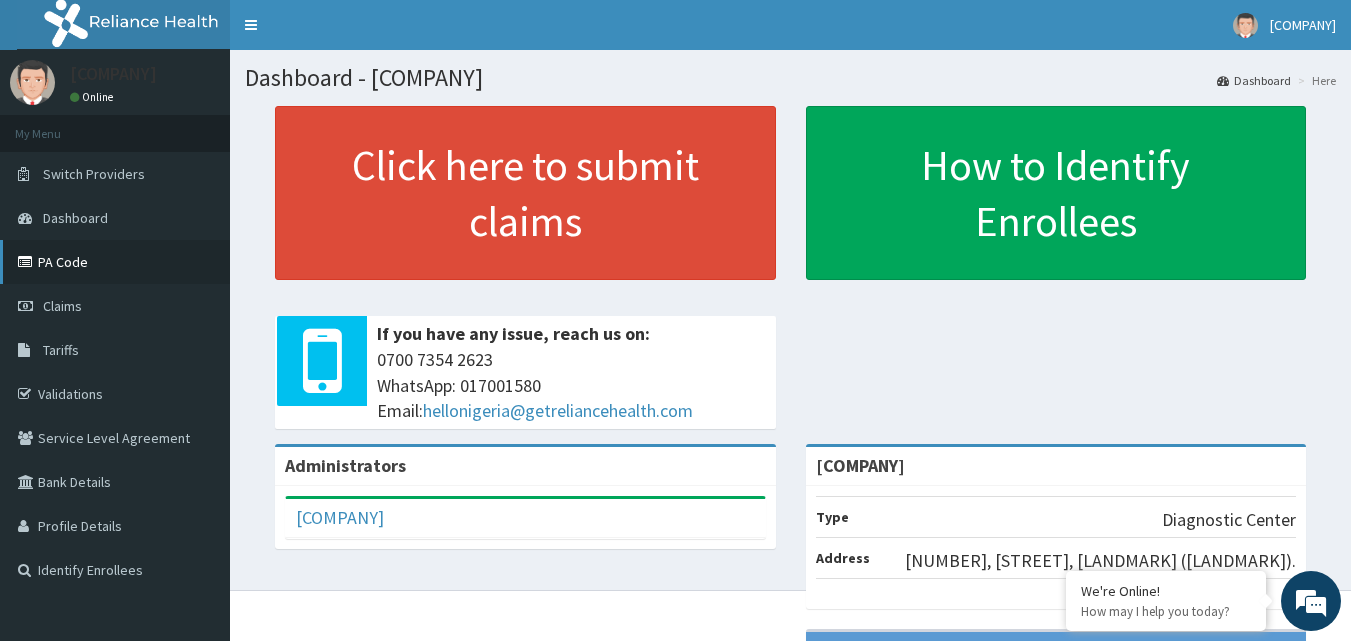 click on "PA Code" at bounding box center (115, 262) 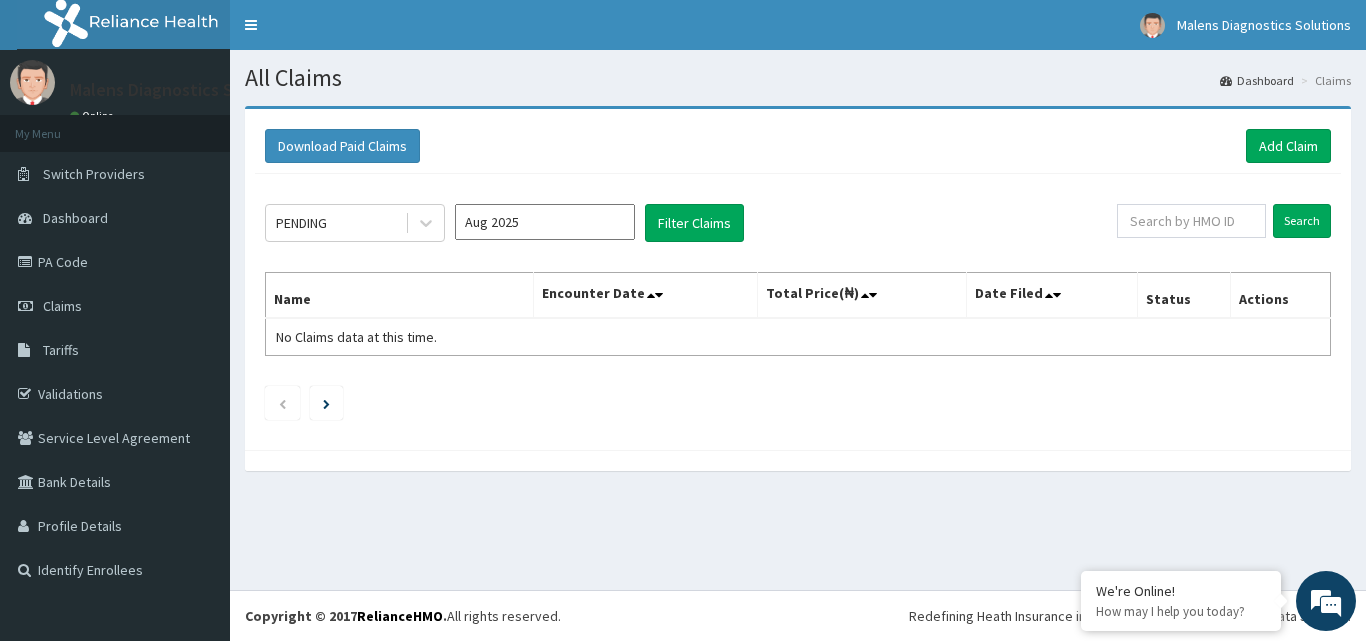 scroll, scrollTop: 0, scrollLeft: 0, axis: both 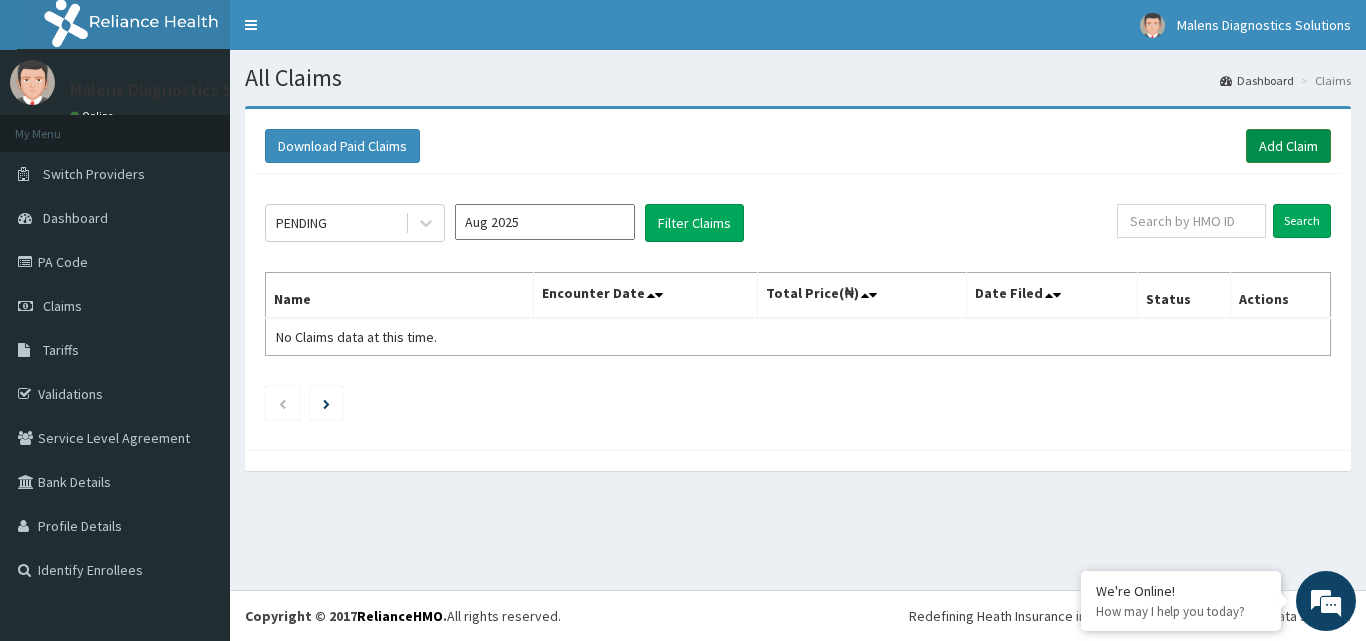 click on "Add Claim" at bounding box center [1288, 146] 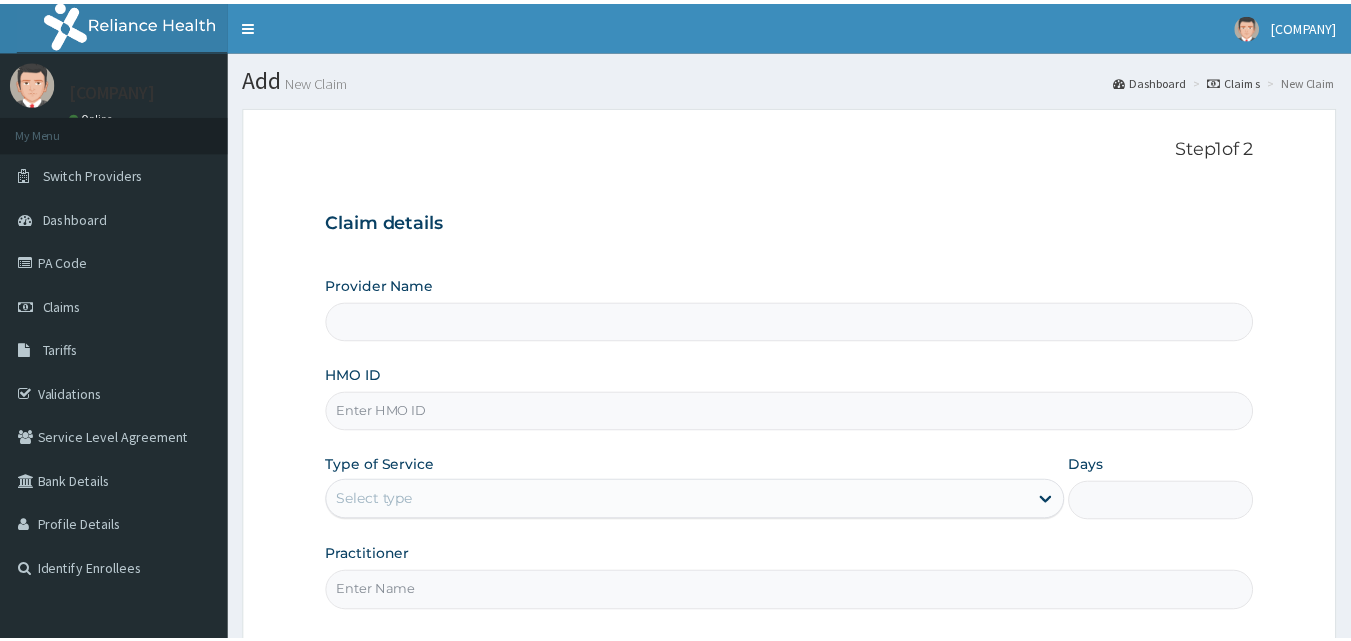 scroll, scrollTop: 0, scrollLeft: 0, axis: both 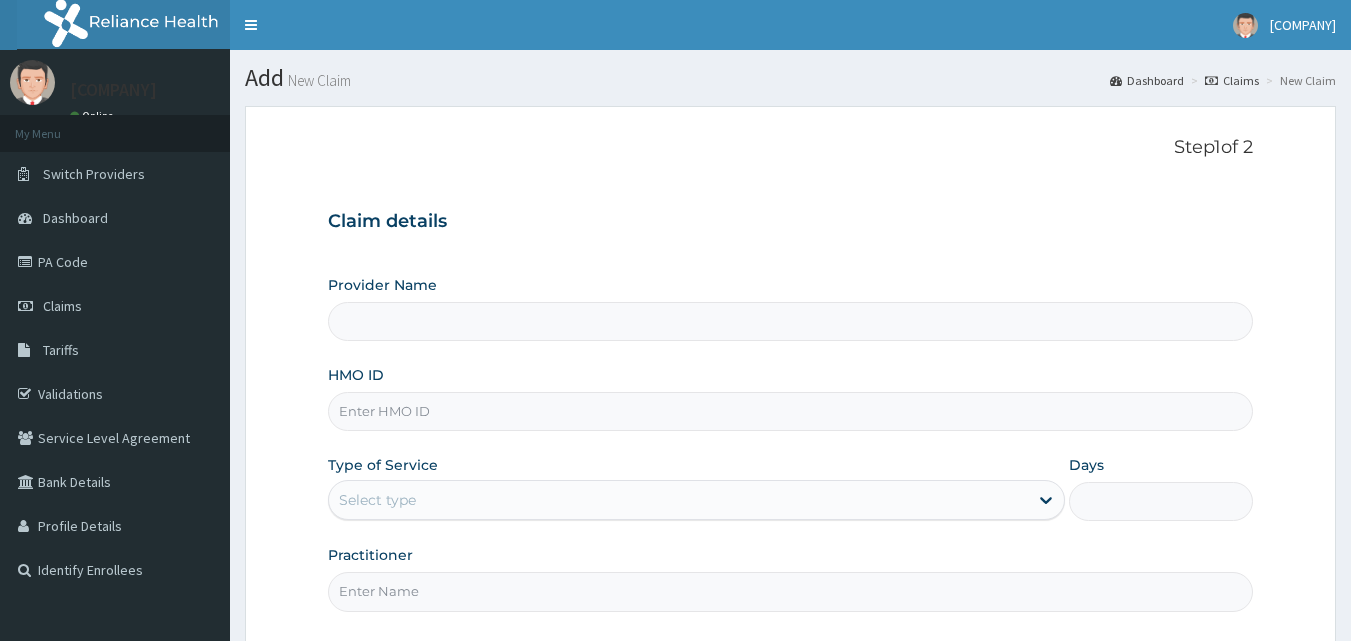 type on "MALENS MEDCARE LIMITED" 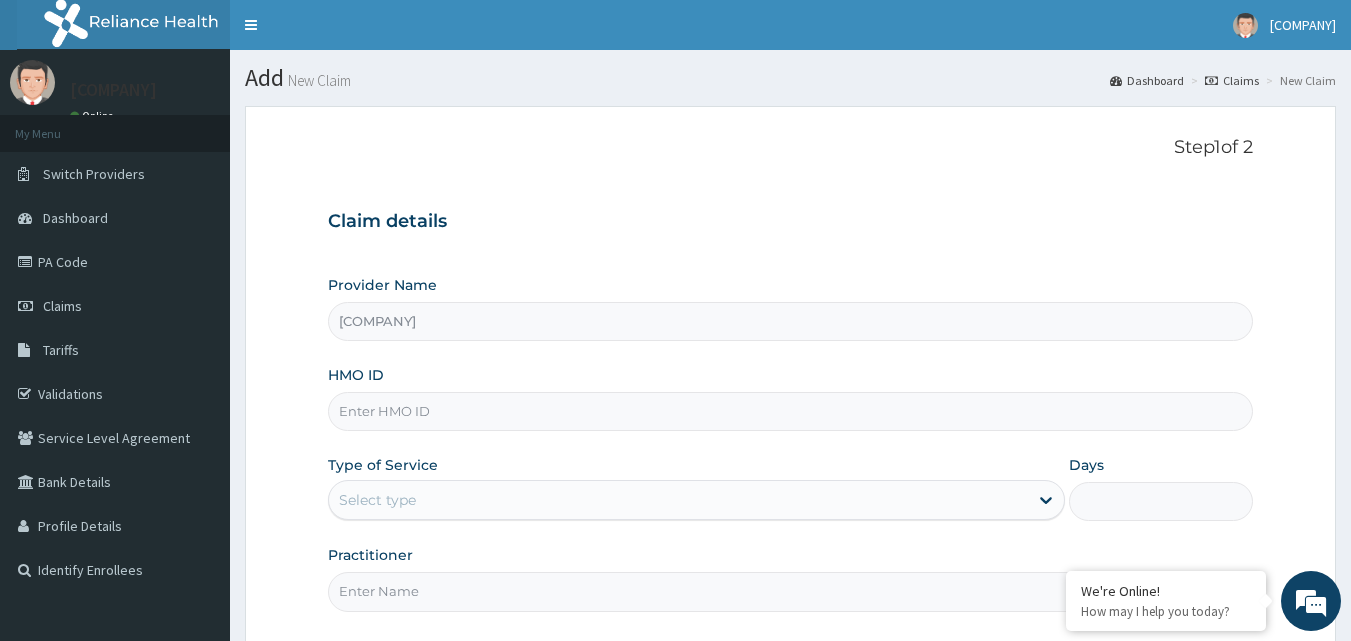 scroll, scrollTop: 0, scrollLeft: 0, axis: both 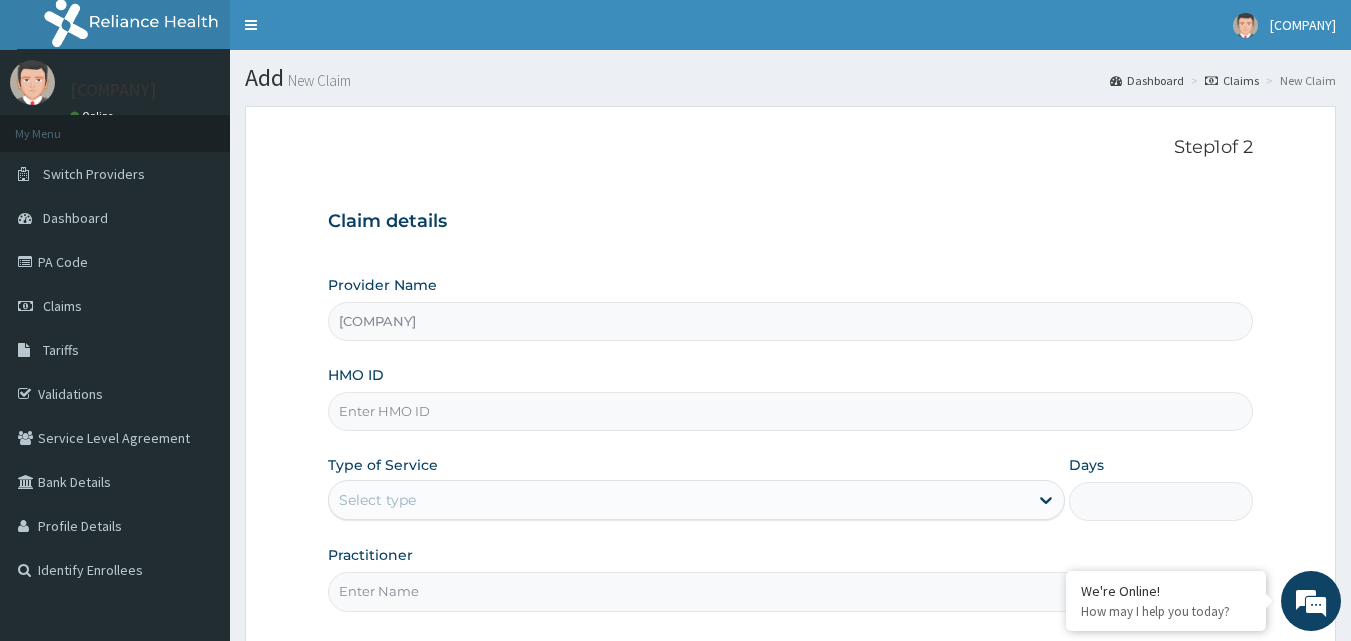 click on "HMO ID" at bounding box center (791, 411) 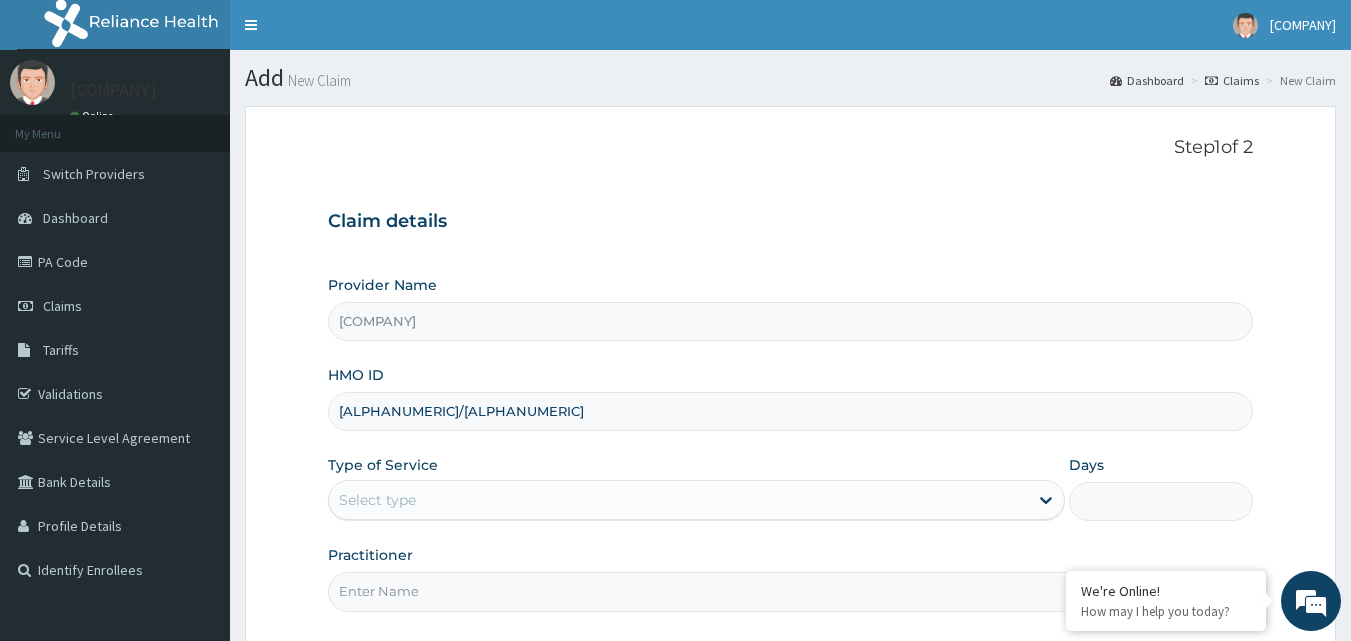 type on "OHT/11782/A" 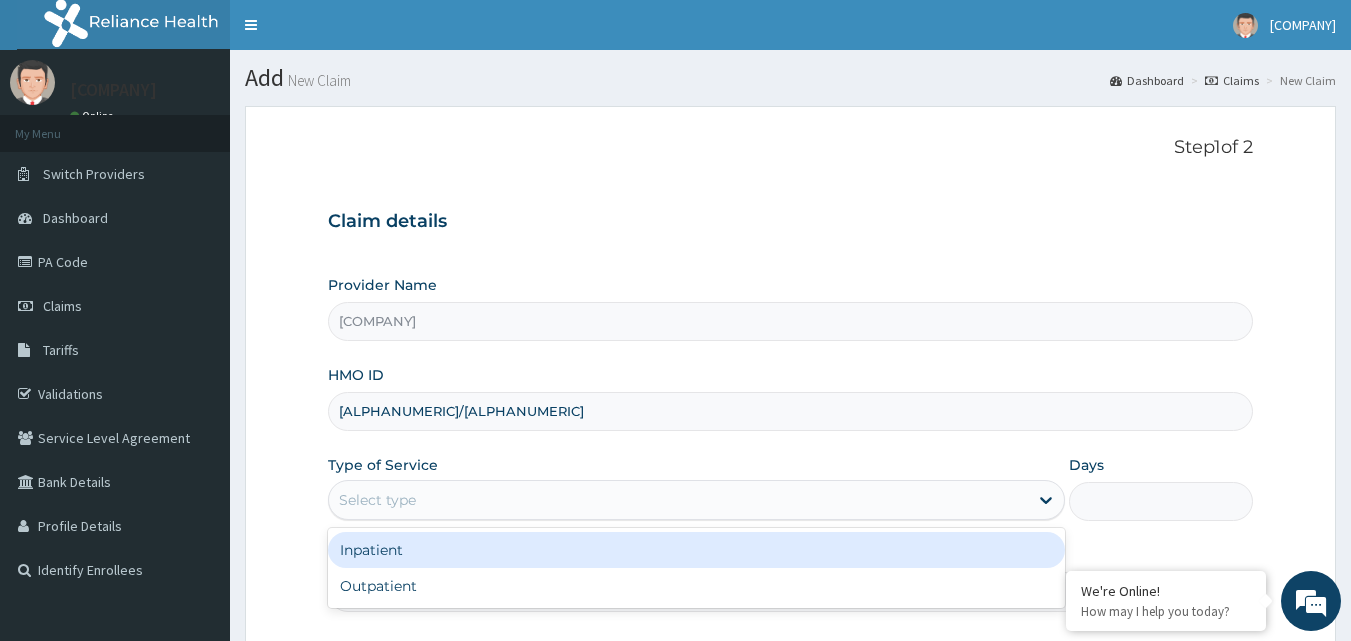 click on "Select type" at bounding box center [678, 500] 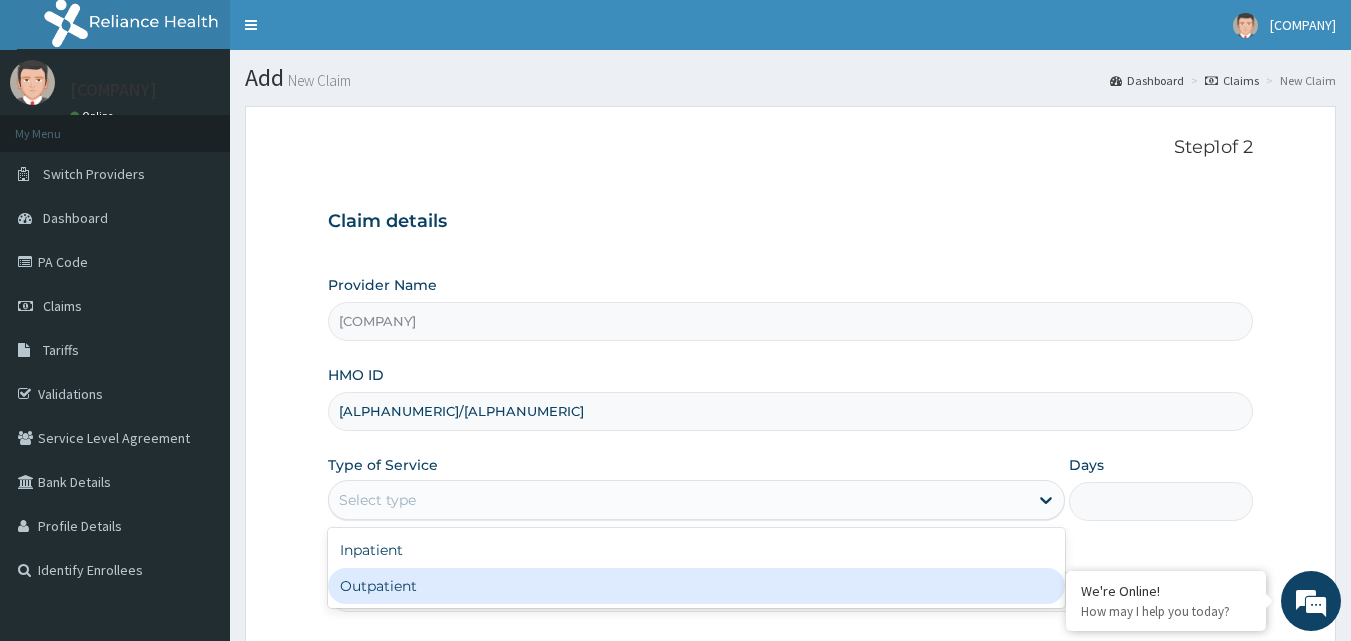drag, startPoint x: 406, startPoint y: 591, endPoint x: 436, endPoint y: 516, distance: 80.77747 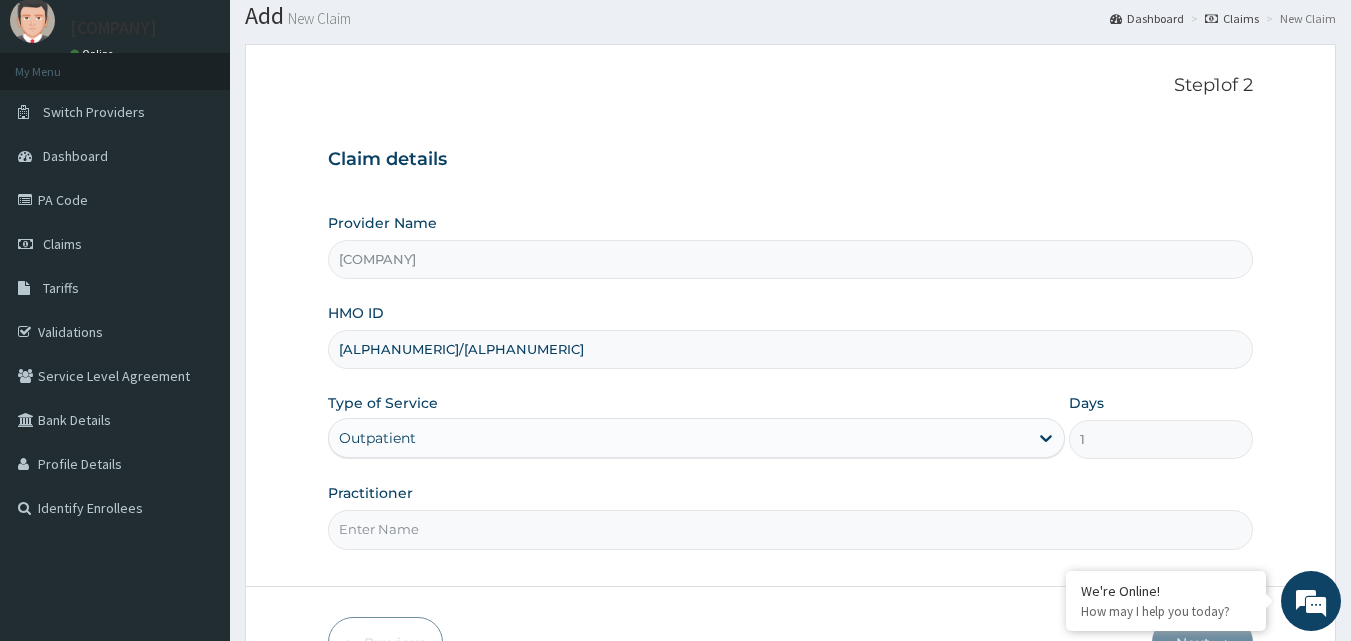scroll, scrollTop: 187, scrollLeft: 0, axis: vertical 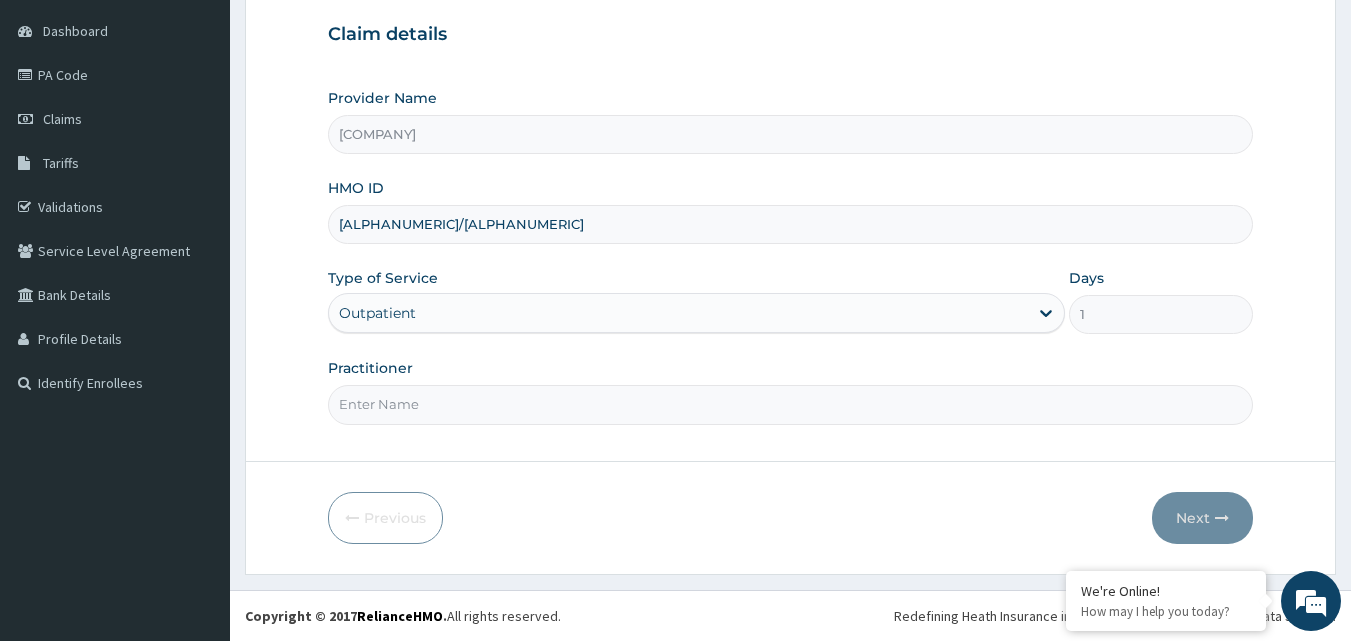 drag, startPoint x: 418, startPoint y: 406, endPoint x: 414, endPoint y: 419, distance: 13.601471 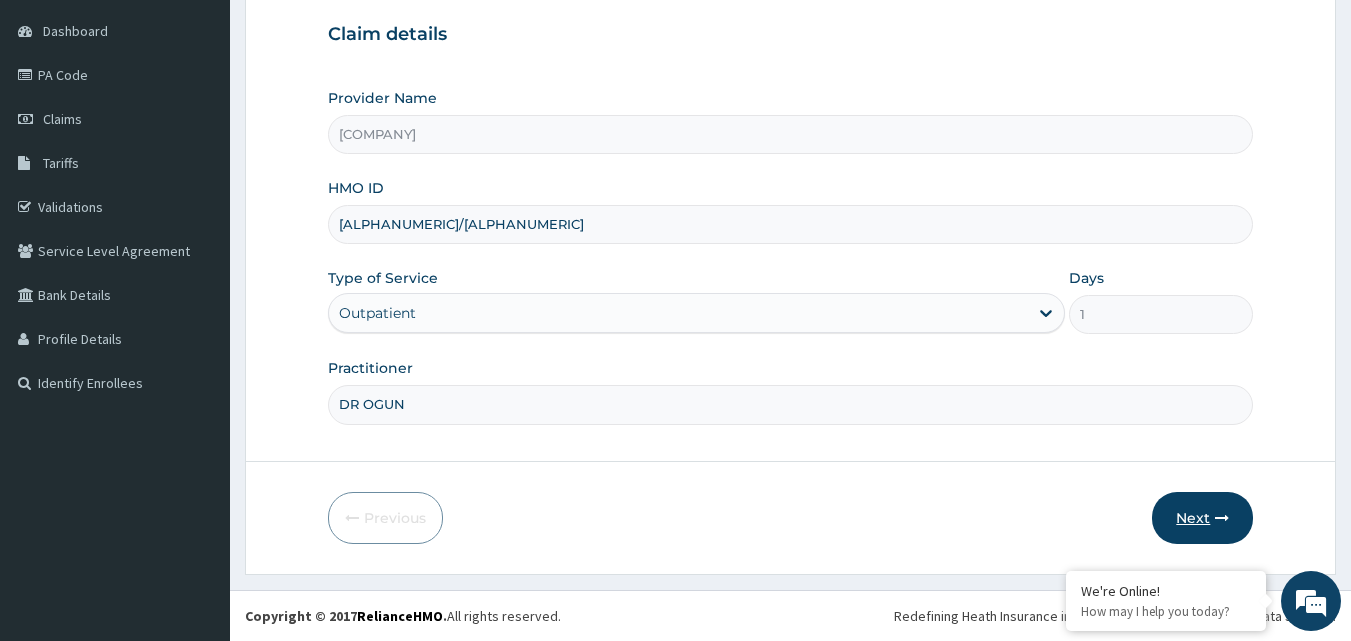 click on "Next" at bounding box center [1202, 518] 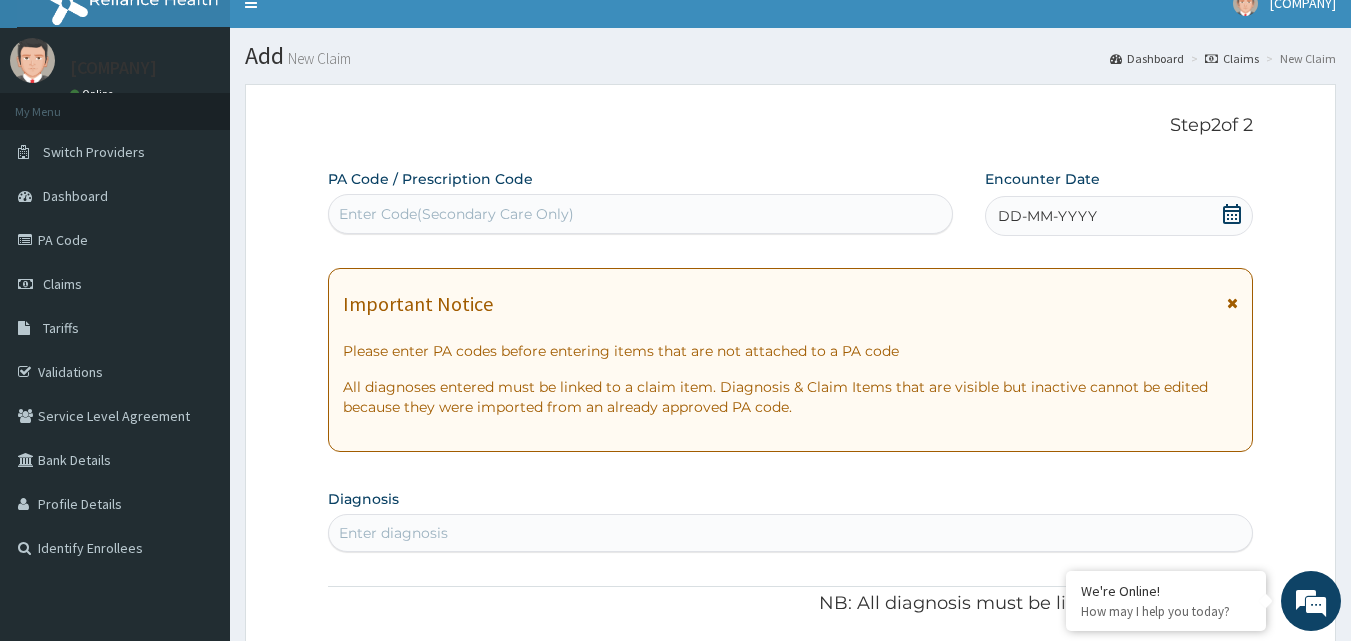 scroll, scrollTop: 0, scrollLeft: 0, axis: both 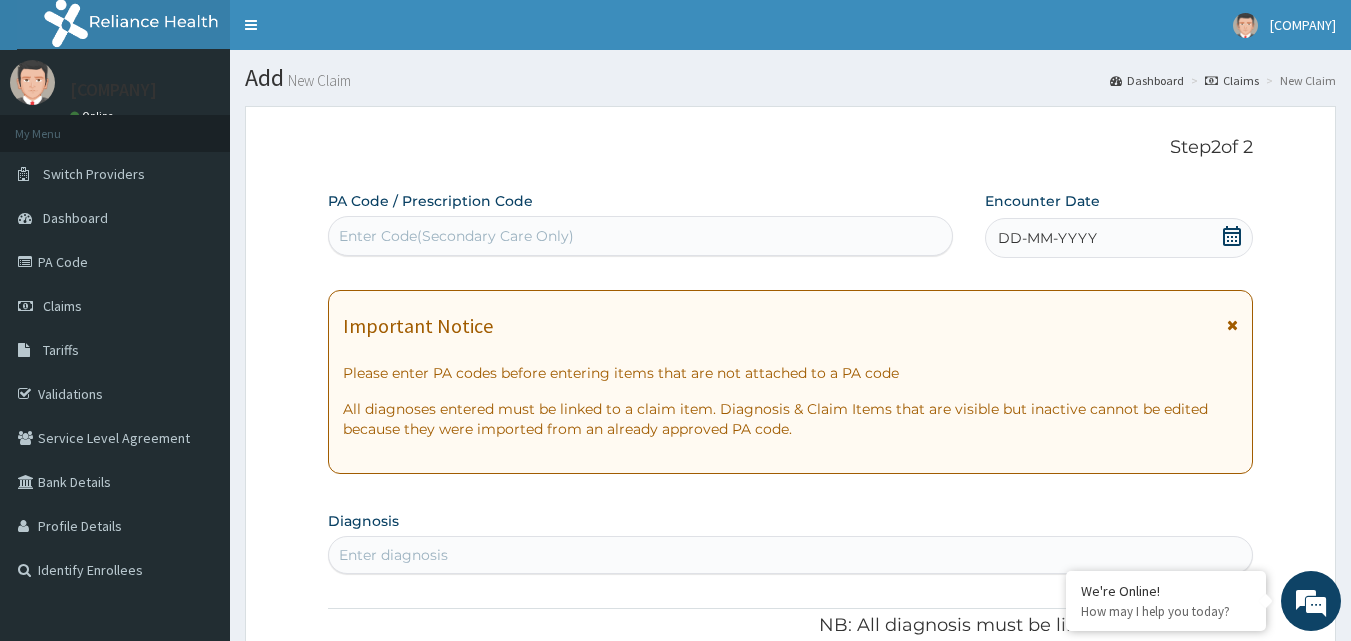 click on "Enter Code(Secondary Care Only)" at bounding box center (456, 236) 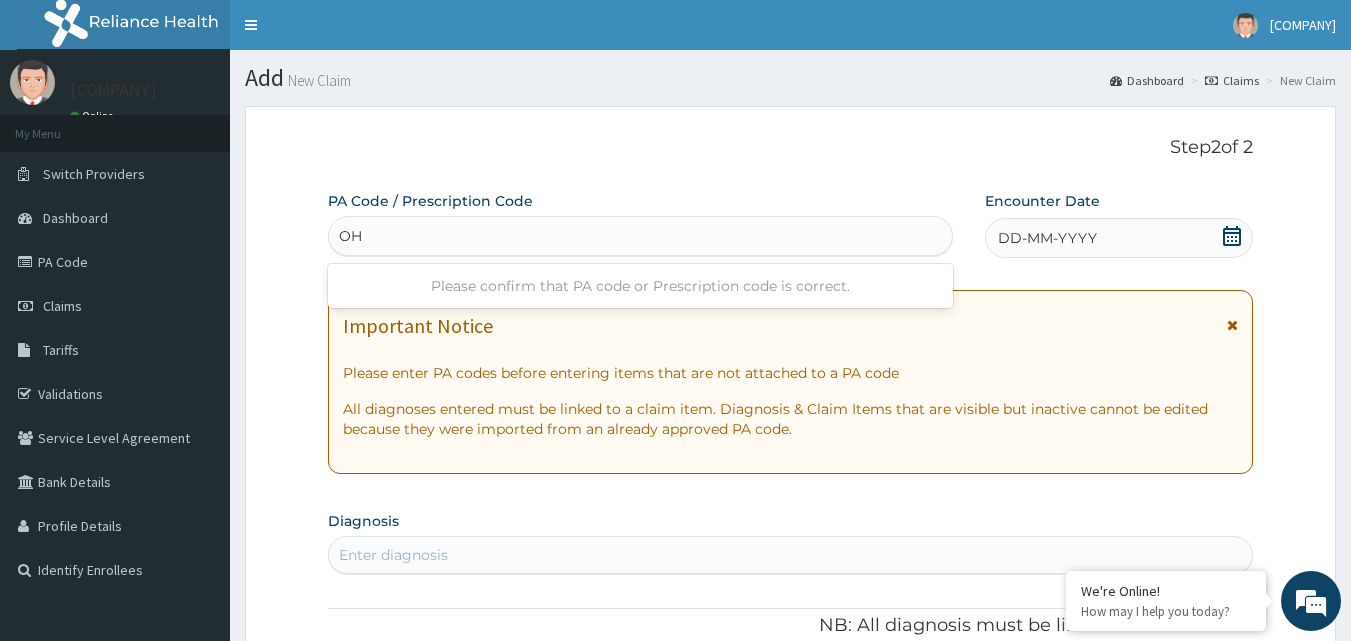 type on "O" 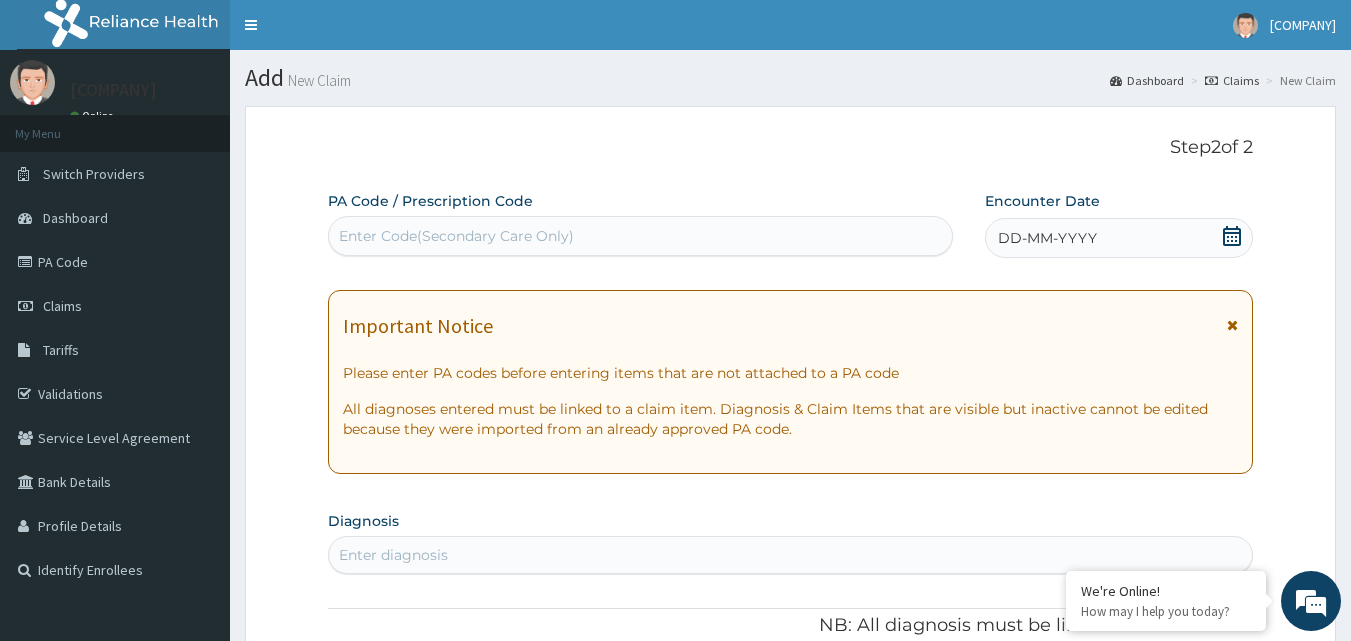 paste on "PA/8D4919" 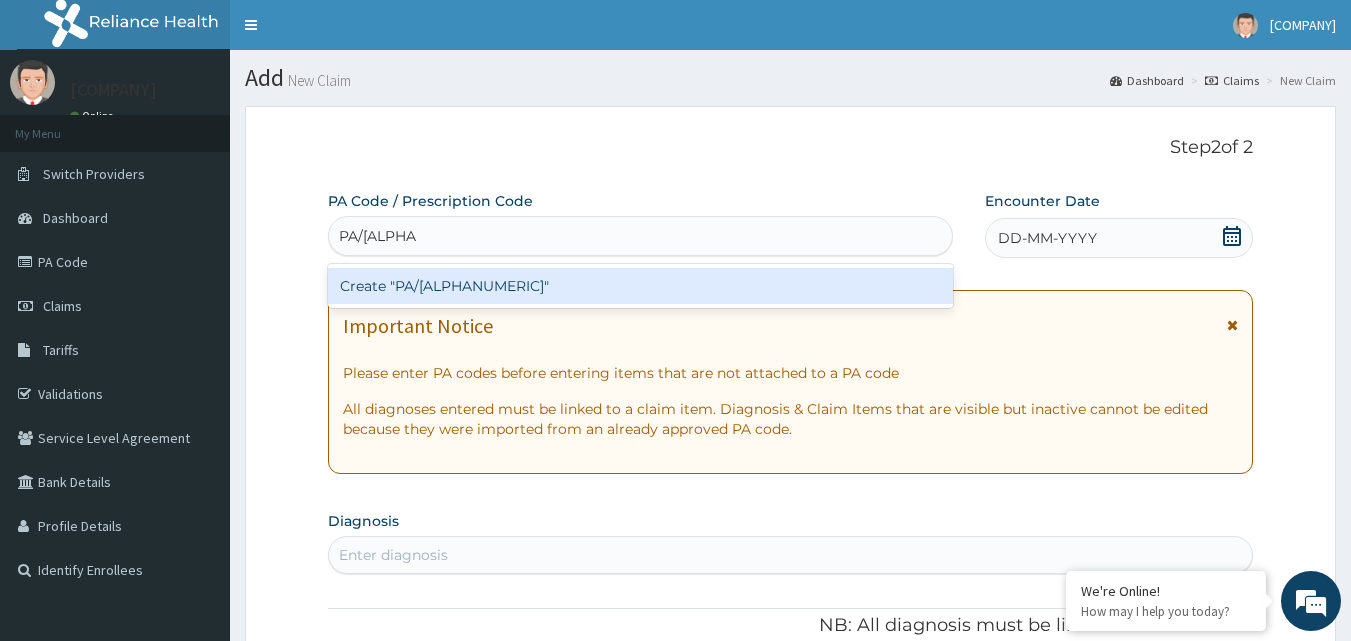 click on "Create "PA/8D4919"" at bounding box center (641, 286) 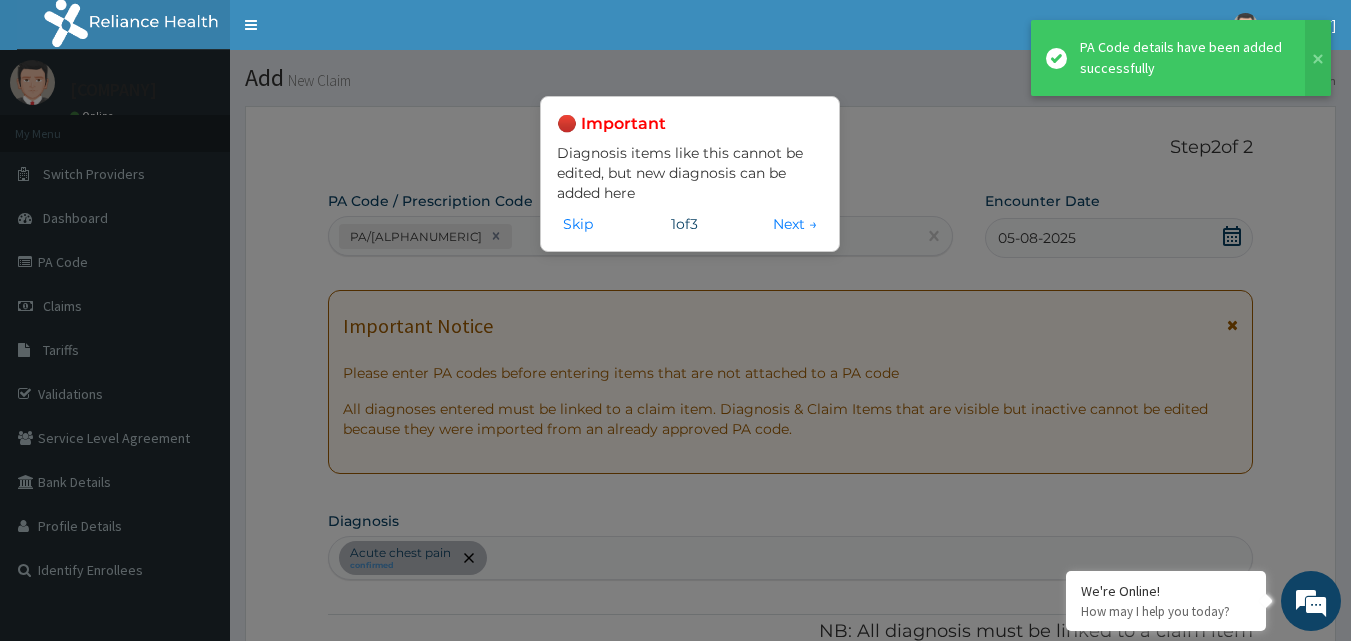 scroll, scrollTop: 512, scrollLeft: 0, axis: vertical 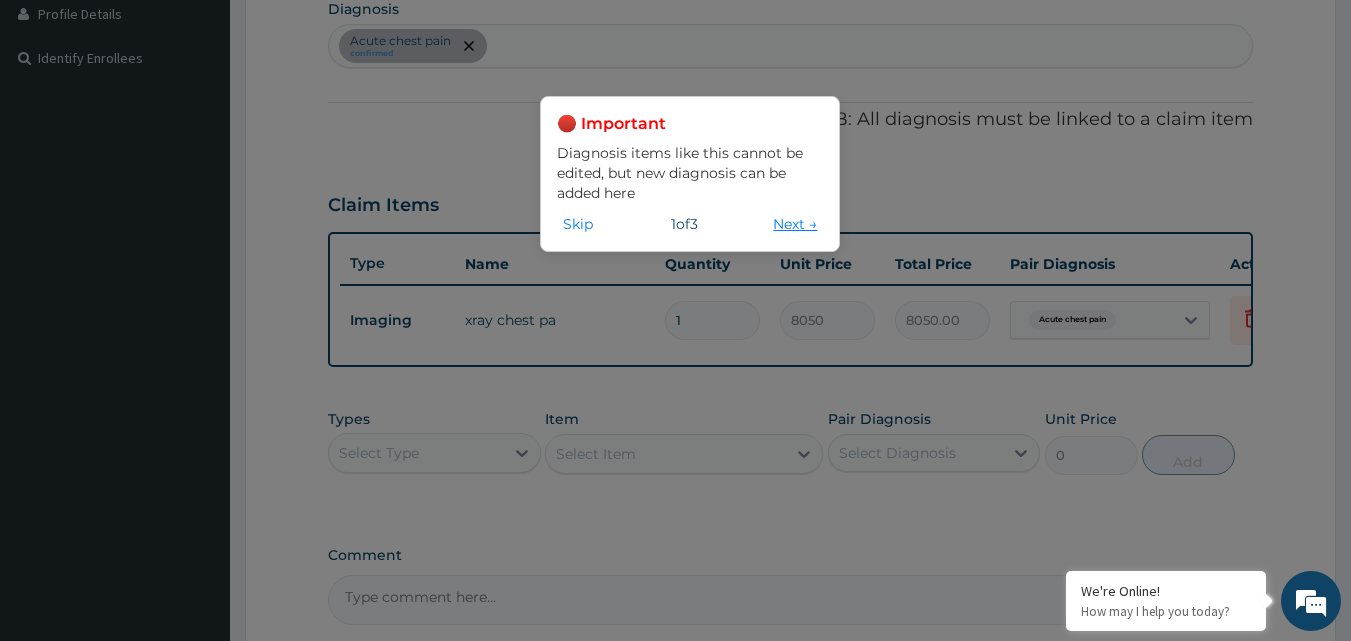 click on "Next →" at bounding box center [795, 224] 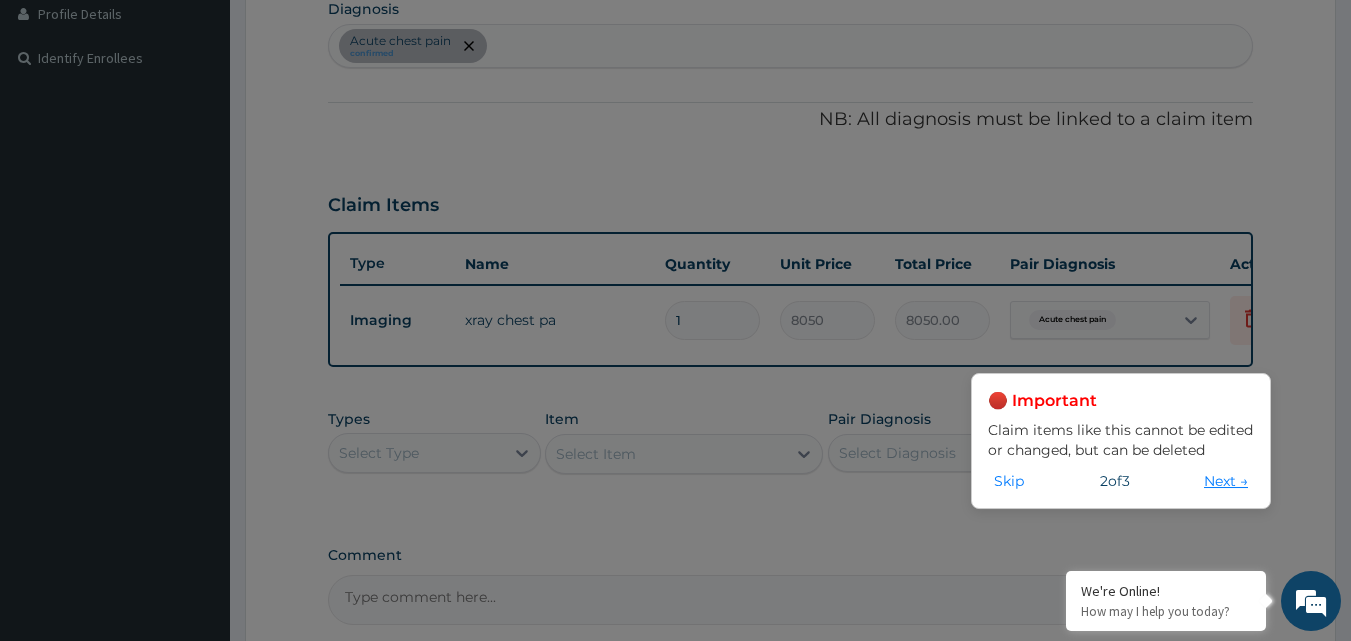 click on "Next →" at bounding box center [1226, 481] 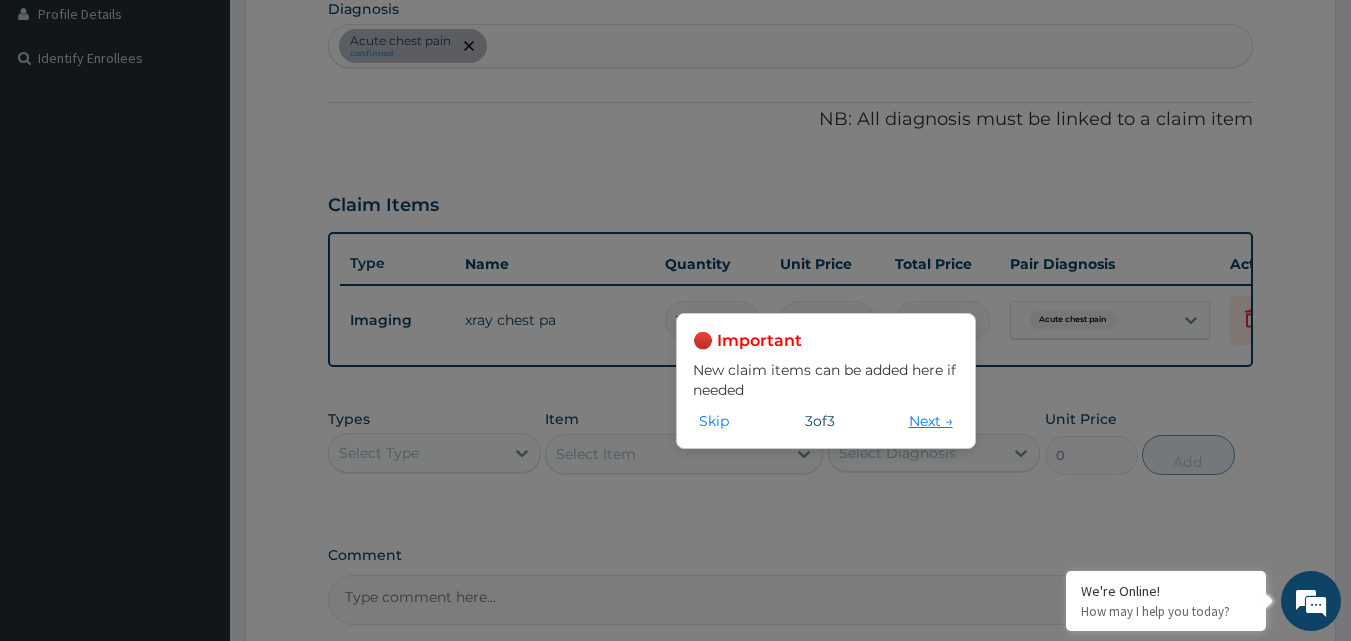 click on "Next →" at bounding box center [931, 421] 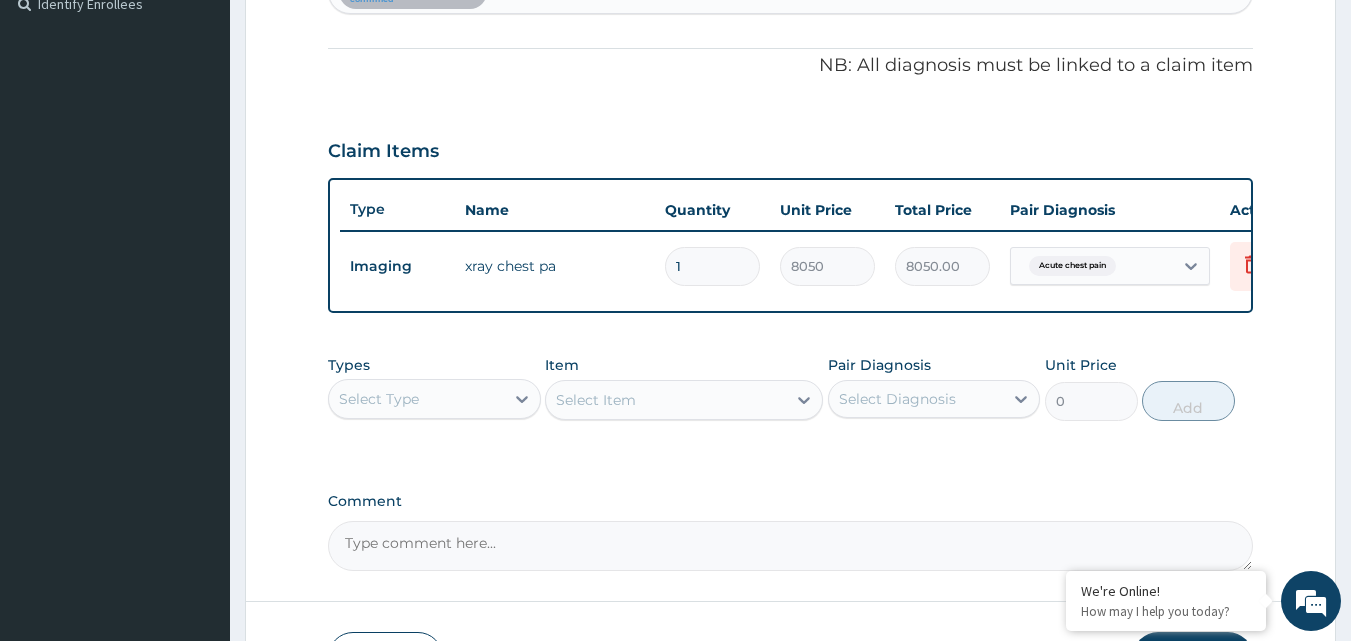 scroll, scrollTop: 712, scrollLeft: 0, axis: vertical 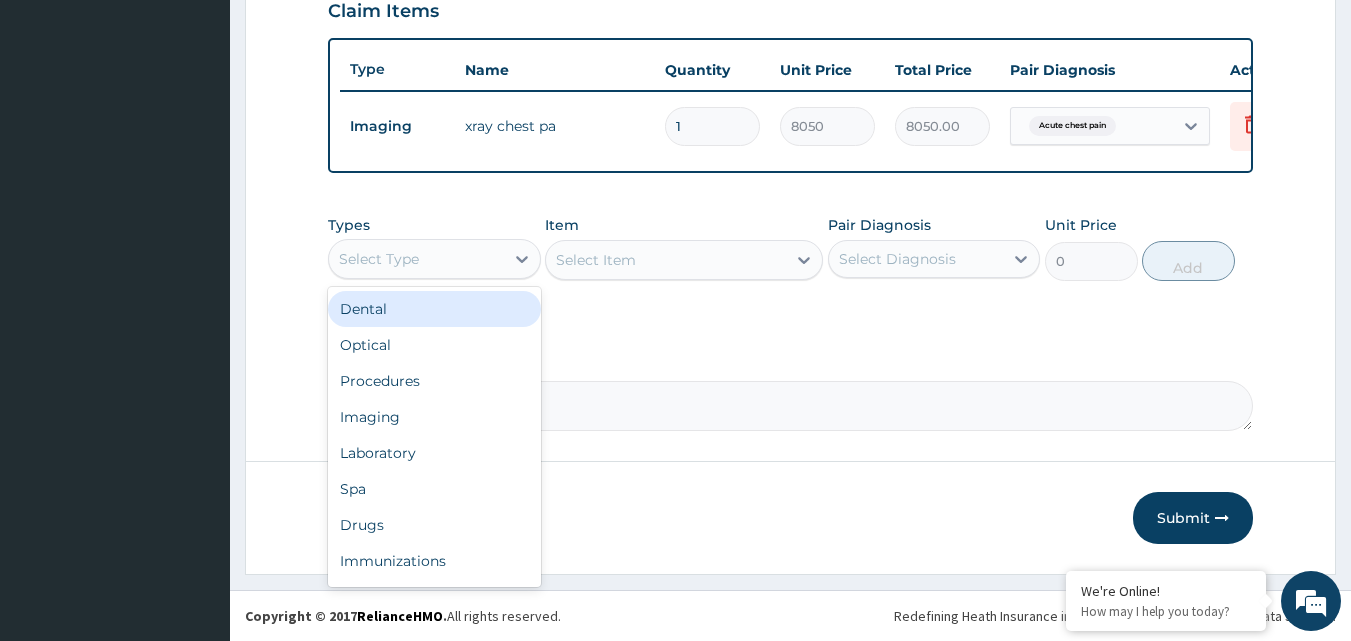 drag, startPoint x: 487, startPoint y: 263, endPoint x: 480, endPoint y: 286, distance: 24.04163 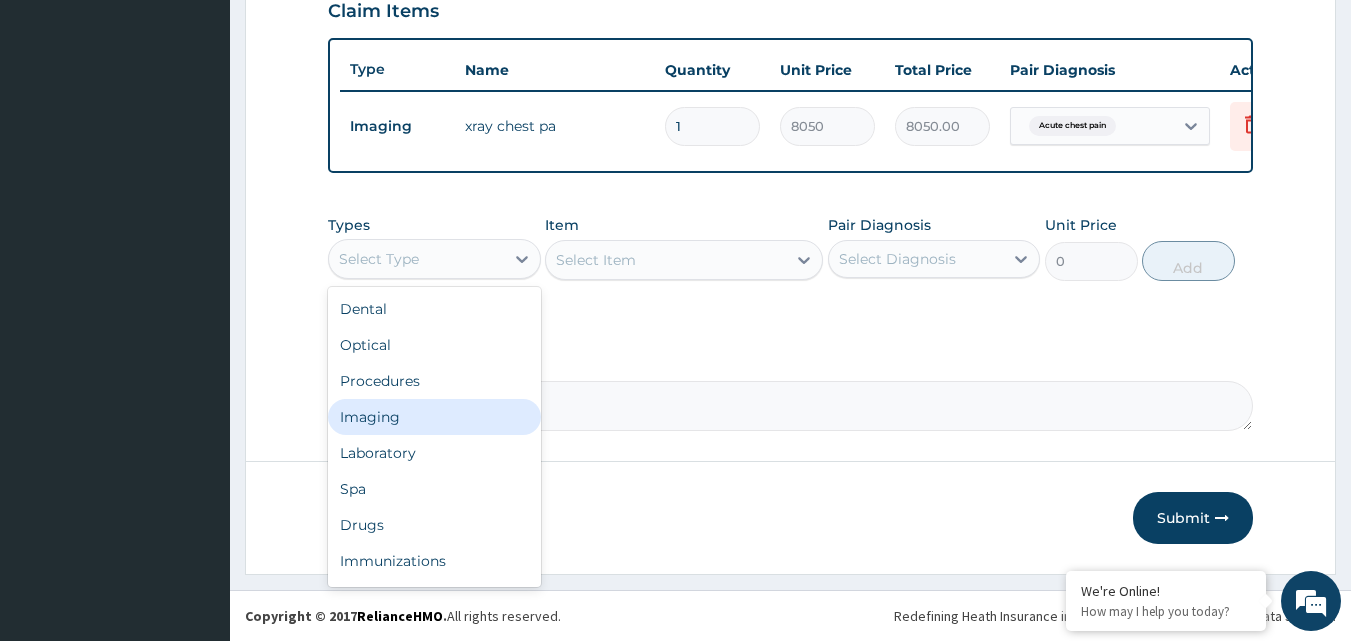 drag, startPoint x: 391, startPoint y: 422, endPoint x: 401, endPoint y: 420, distance: 10.198039 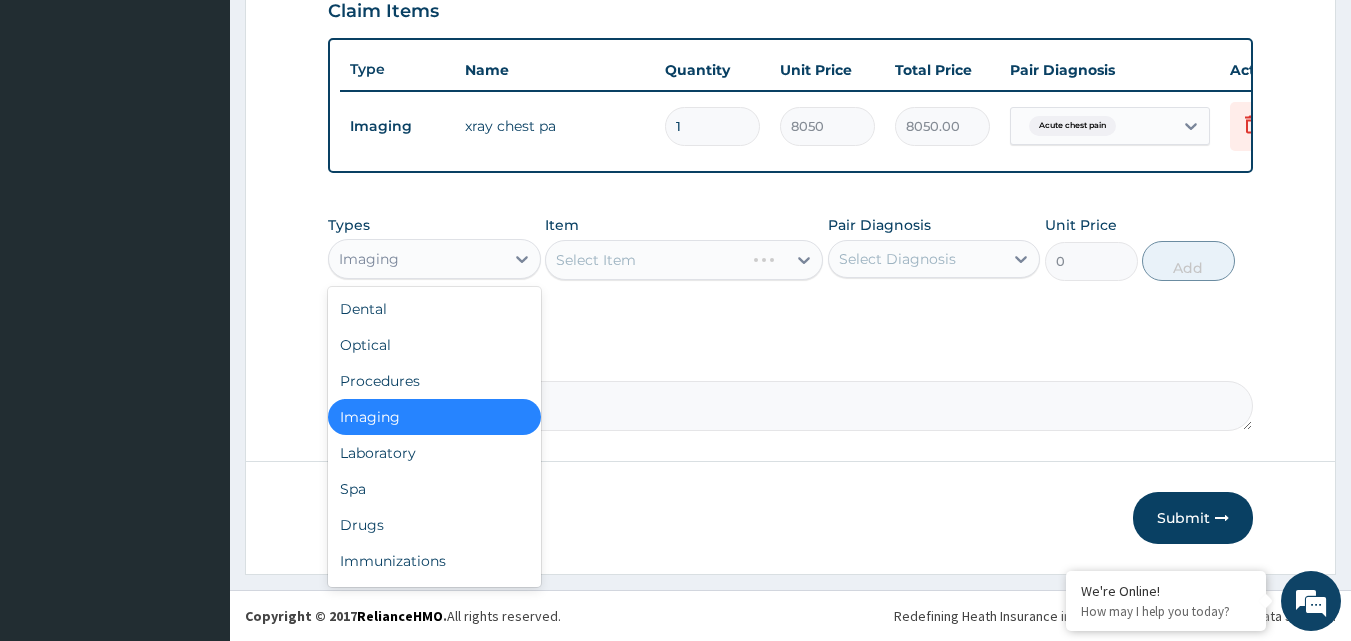 click on "Imaging" at bounding box center (416, 259) 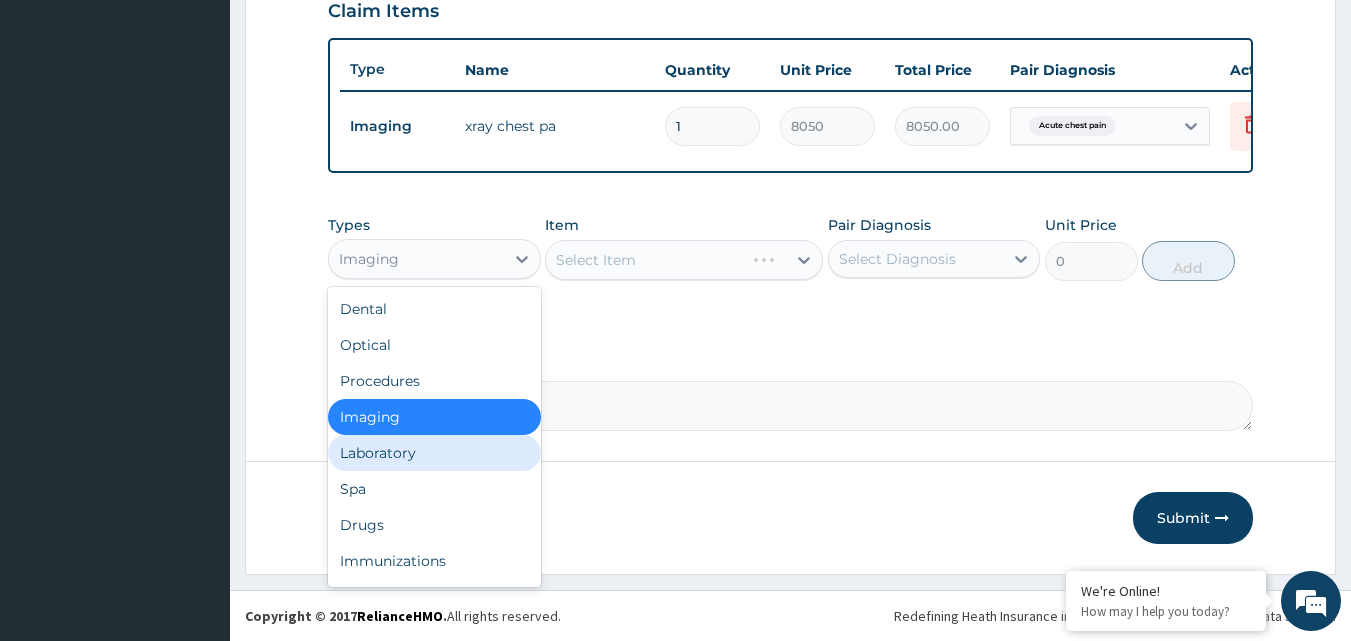 click on "Laboratory" at bounding box center (434, 453) 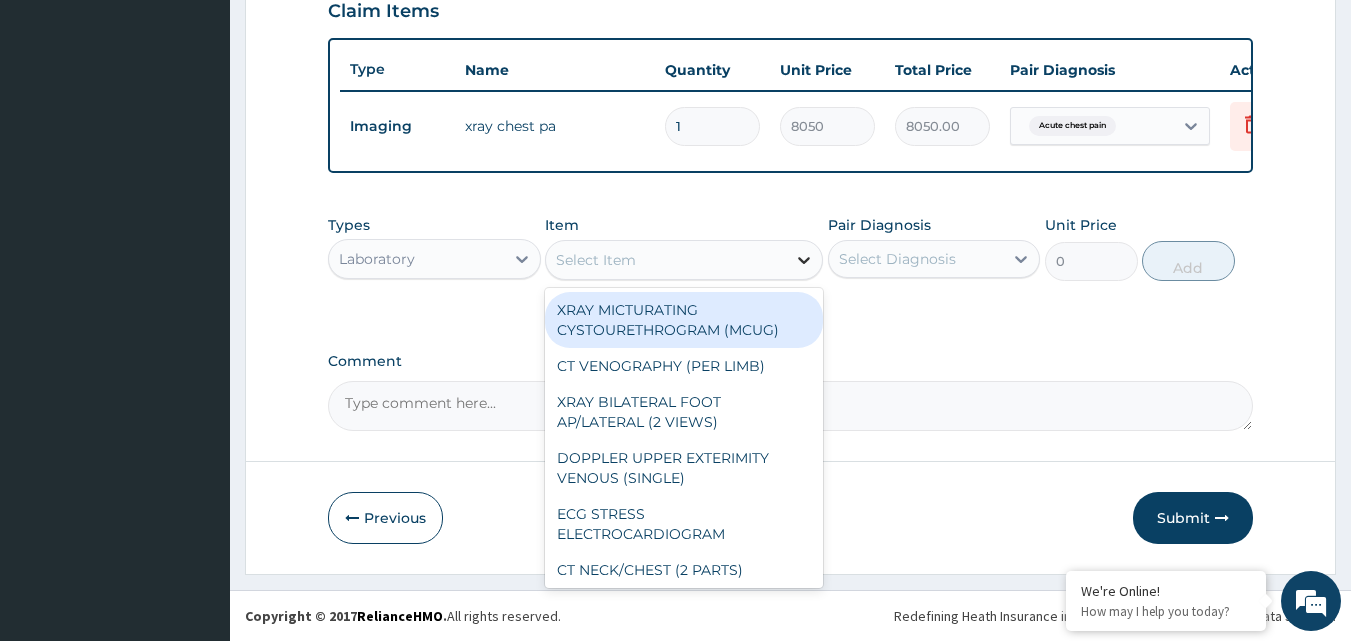 click 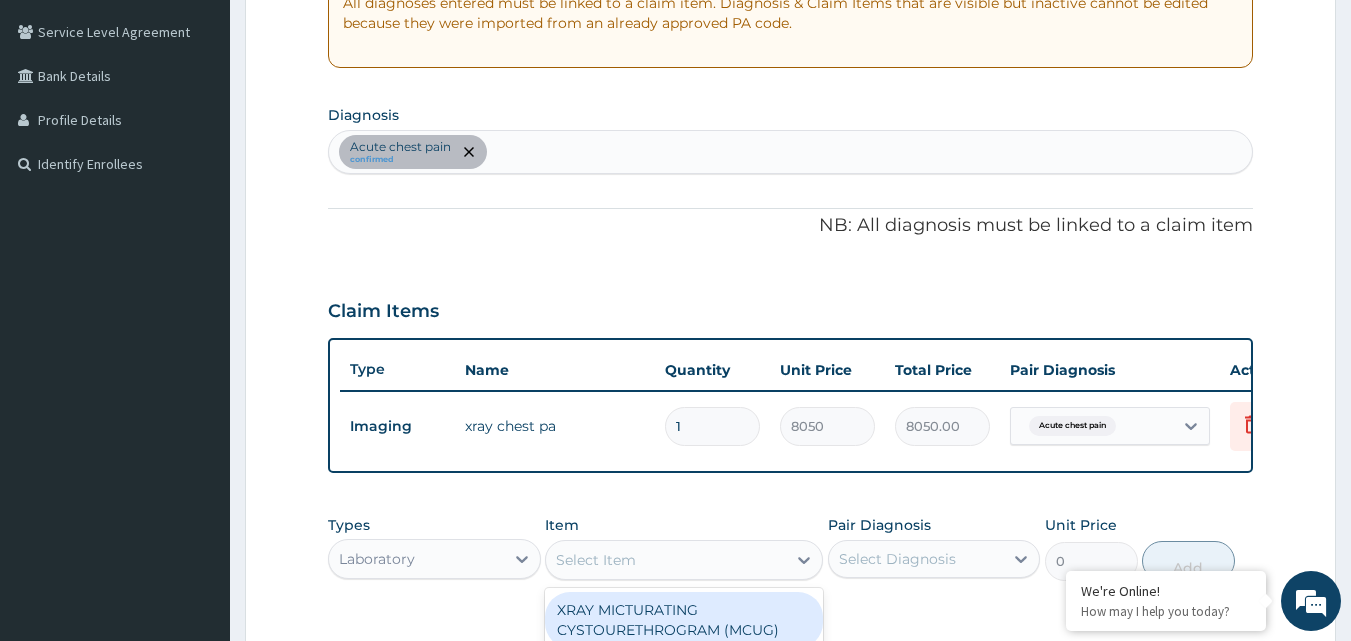 scroll, scrollTop: 721, scrollLeft: 0, axis: vertical 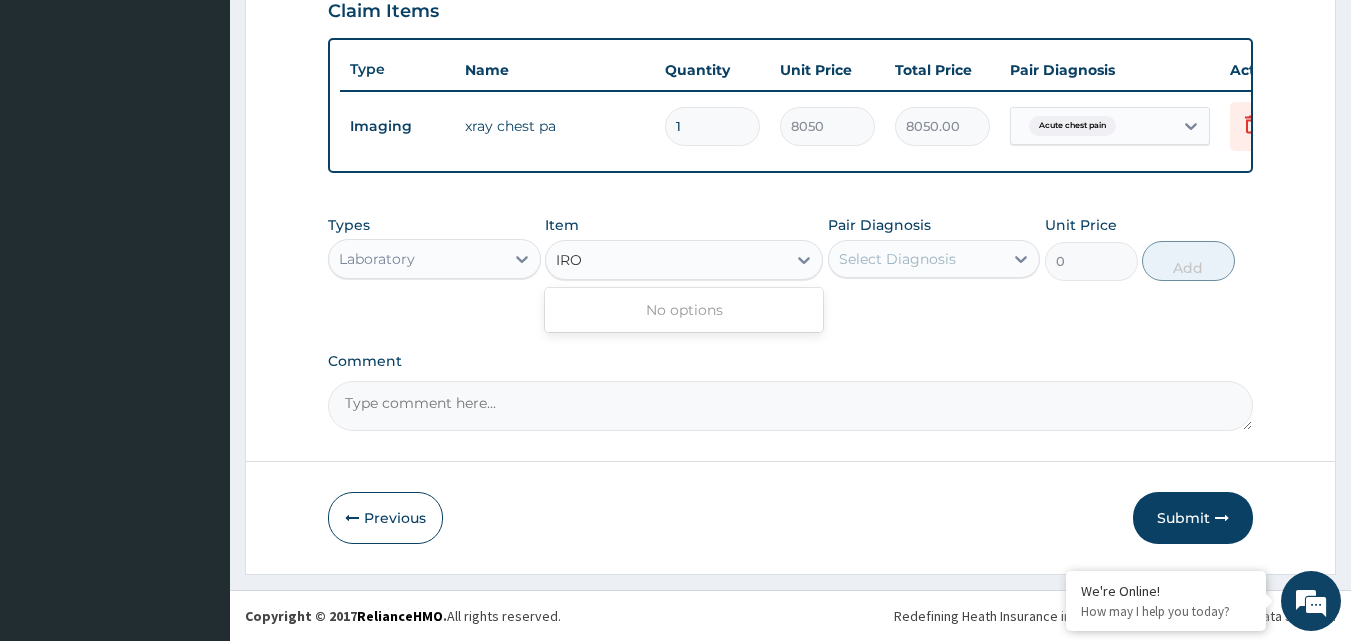 type on "IRON" 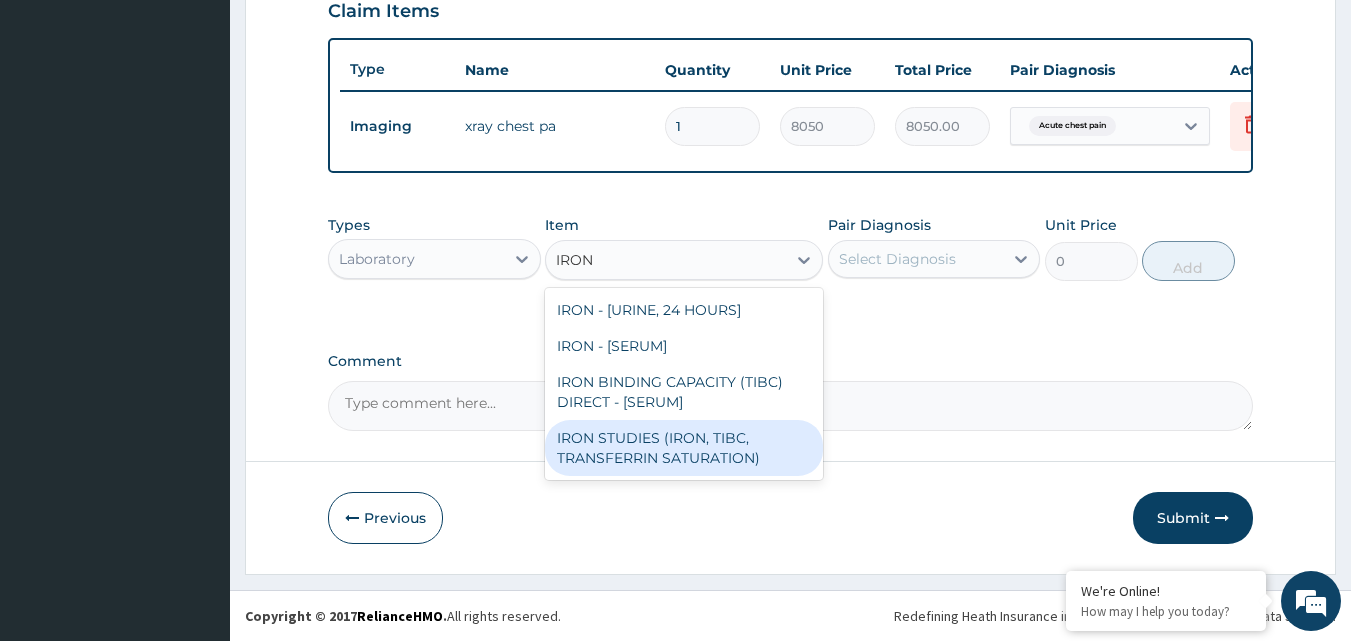 click on "IRON STUDIES (IRON, TIBC, TRANSFERRIN SATURATION)" at bounding box center (684, 448) 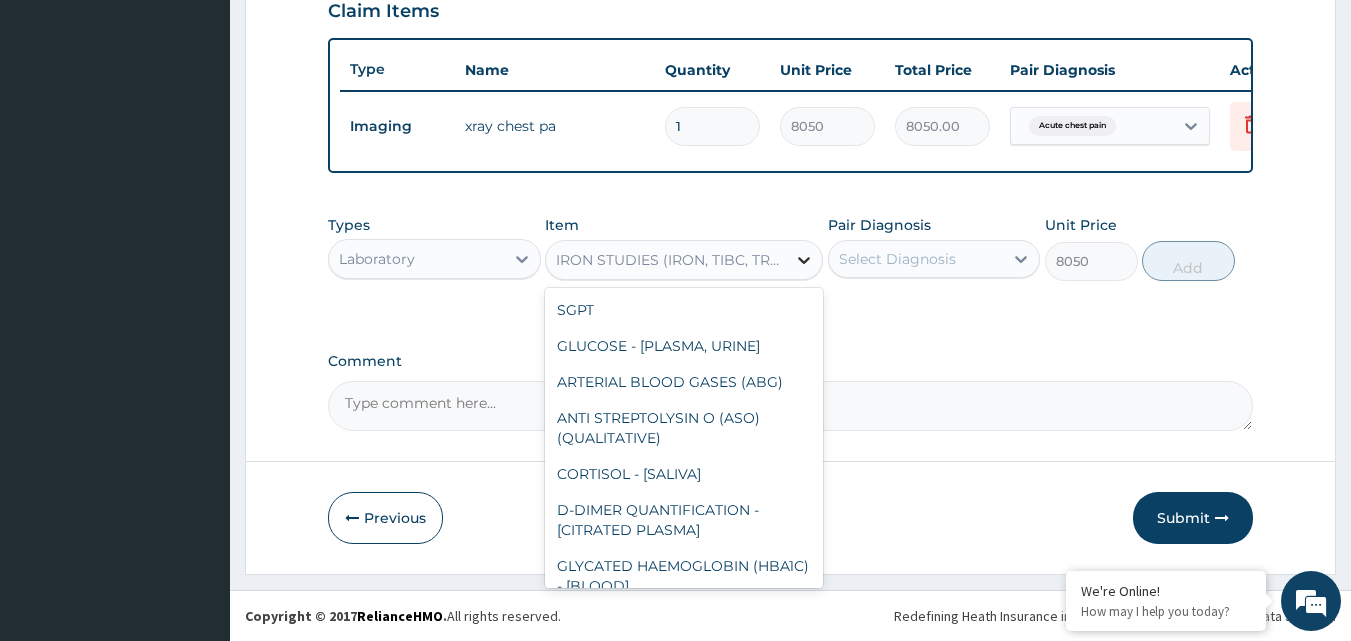 click 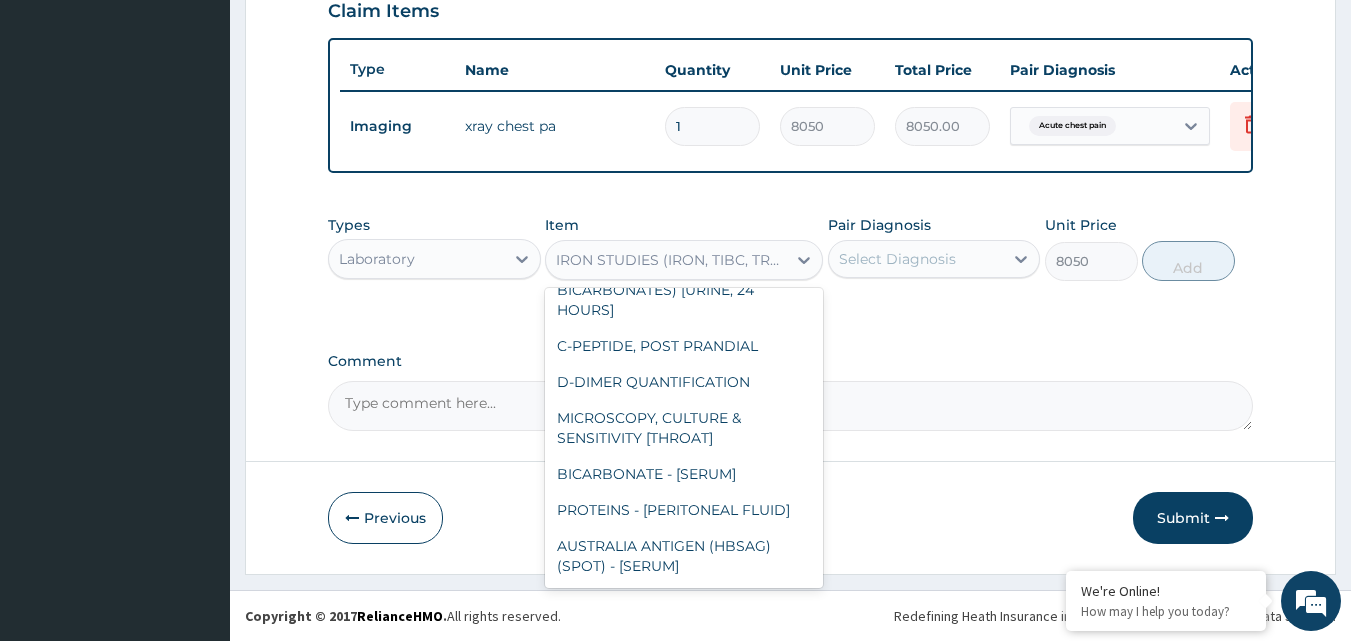 scroll, scrollTop: 20379, scrollLeft: 0, axis: vertical 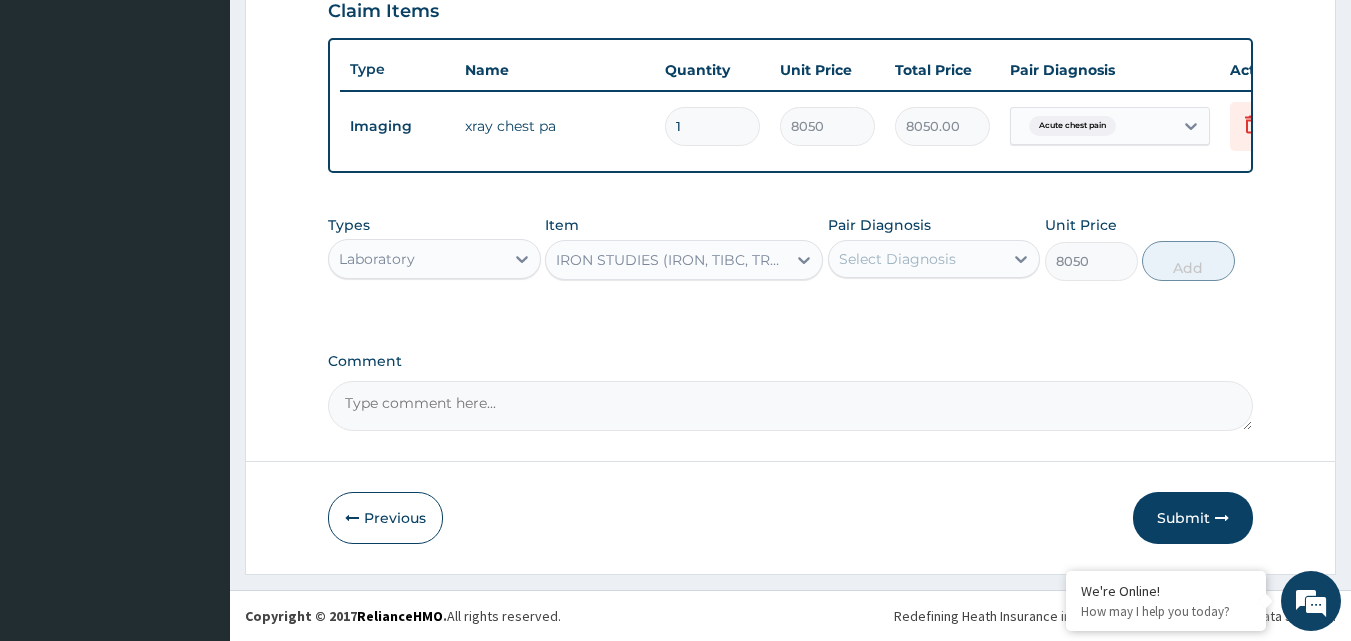 click on "IRON STUDIES (IRON, TIBC, TRANSFERRIN SATURATION)" at bounding box center [672, 260] 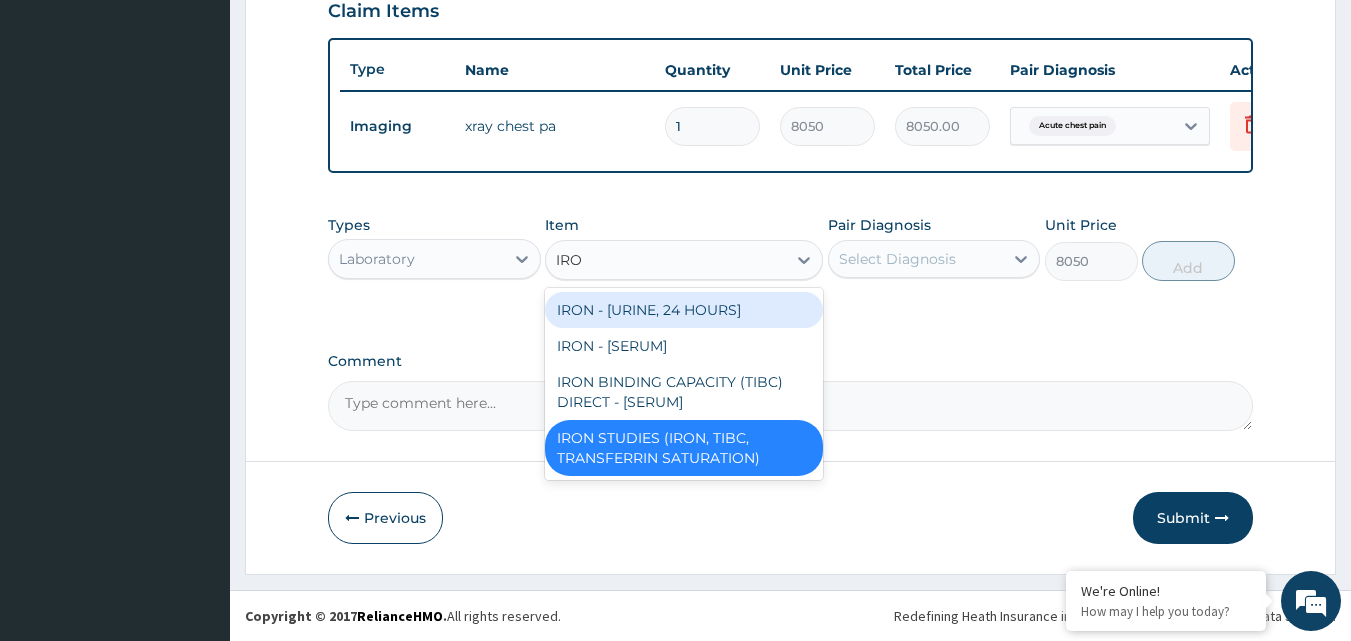 type on "IRON" 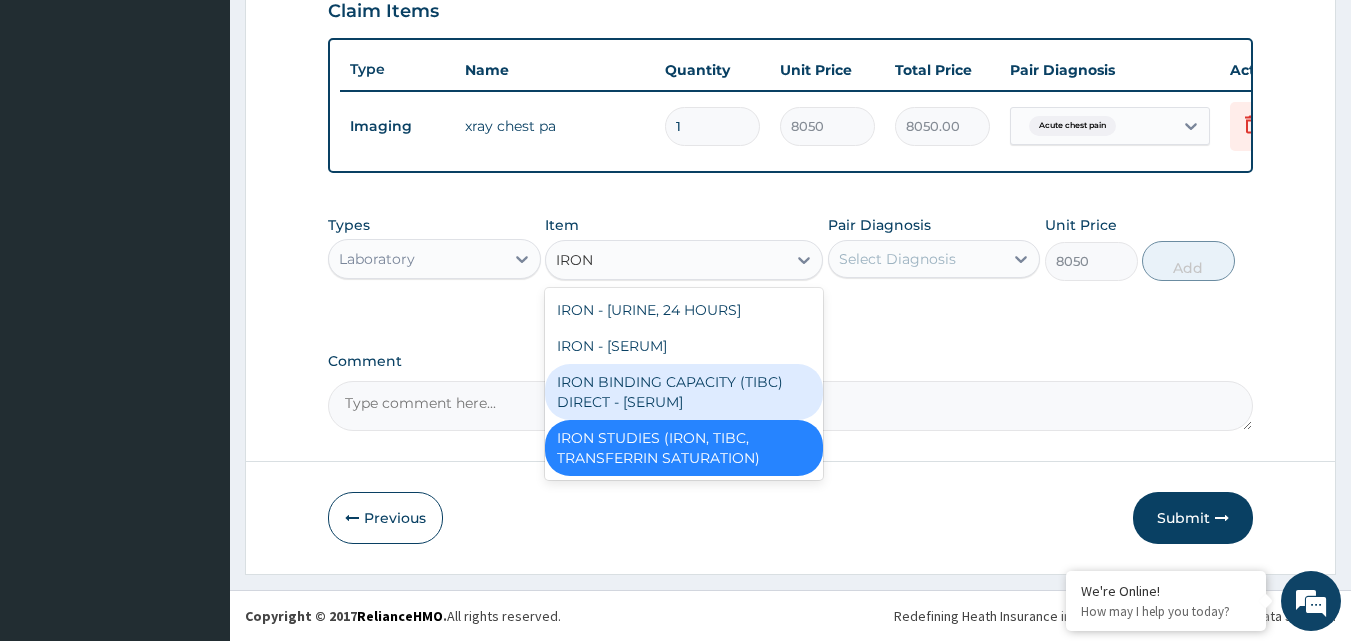 click on "IRON BINDING CAPACITY (TIBC) DIRECT - [SERUM]" at bounding box center [684, 392] 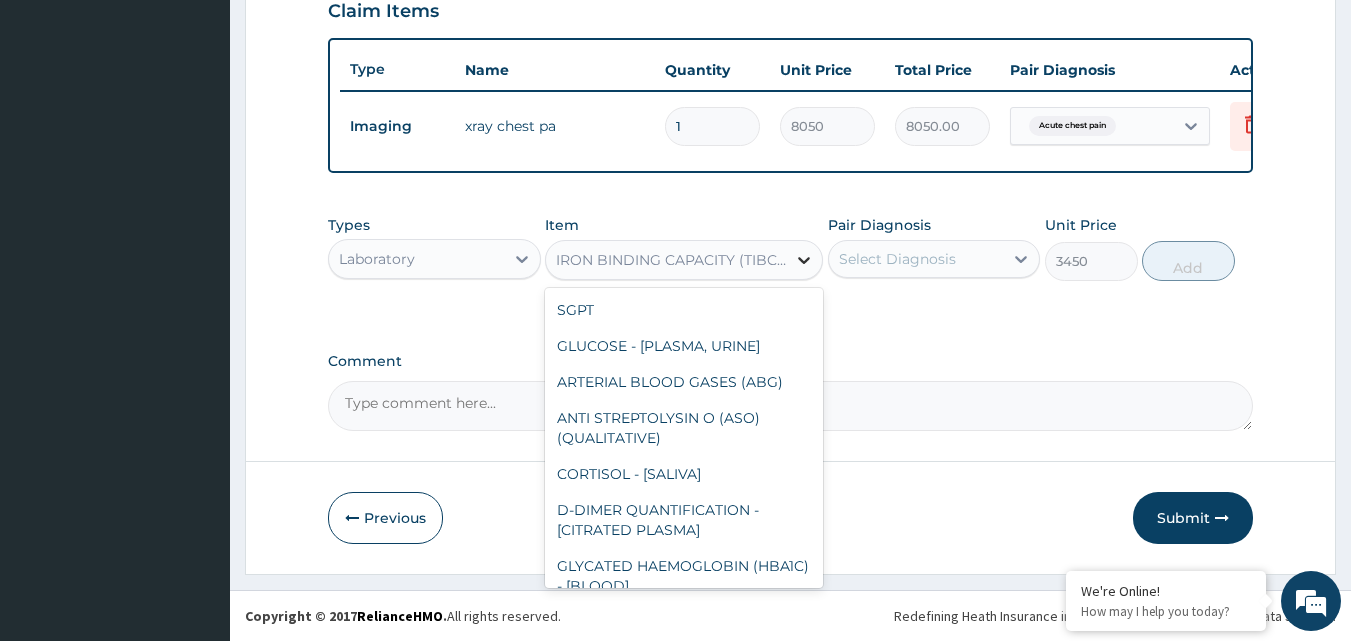 click 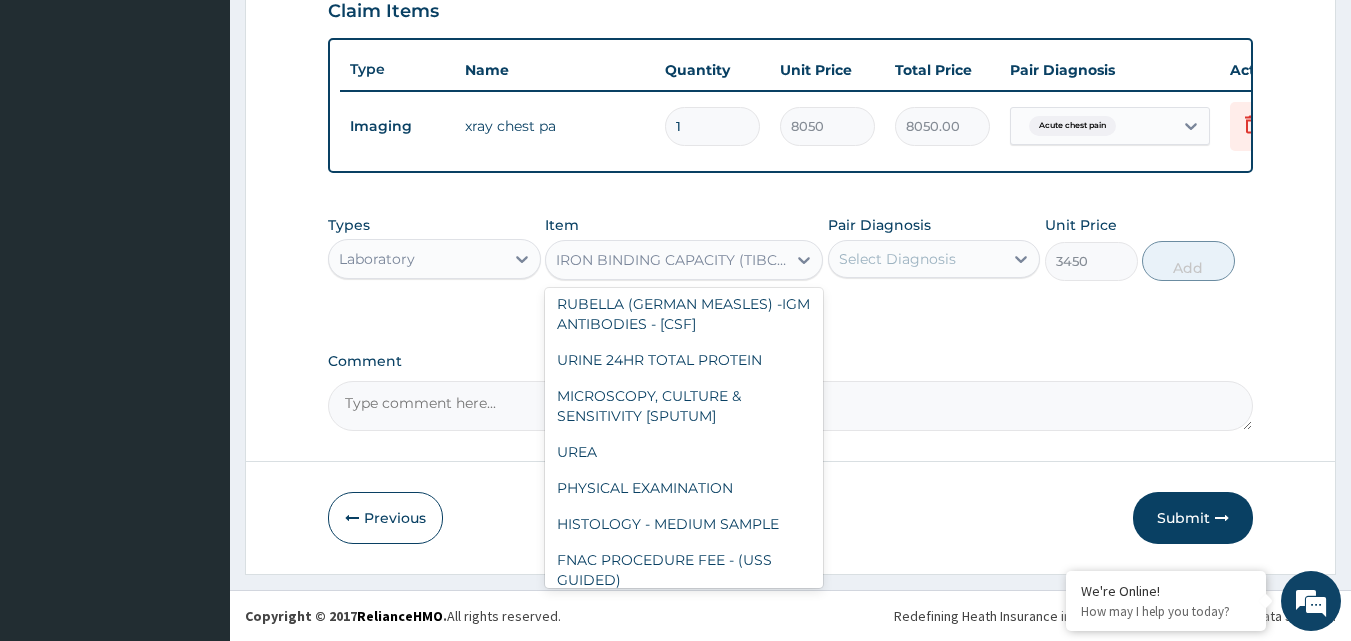 scroll, scrollTop: 11215, scrollLeft: 0, axis: vertical 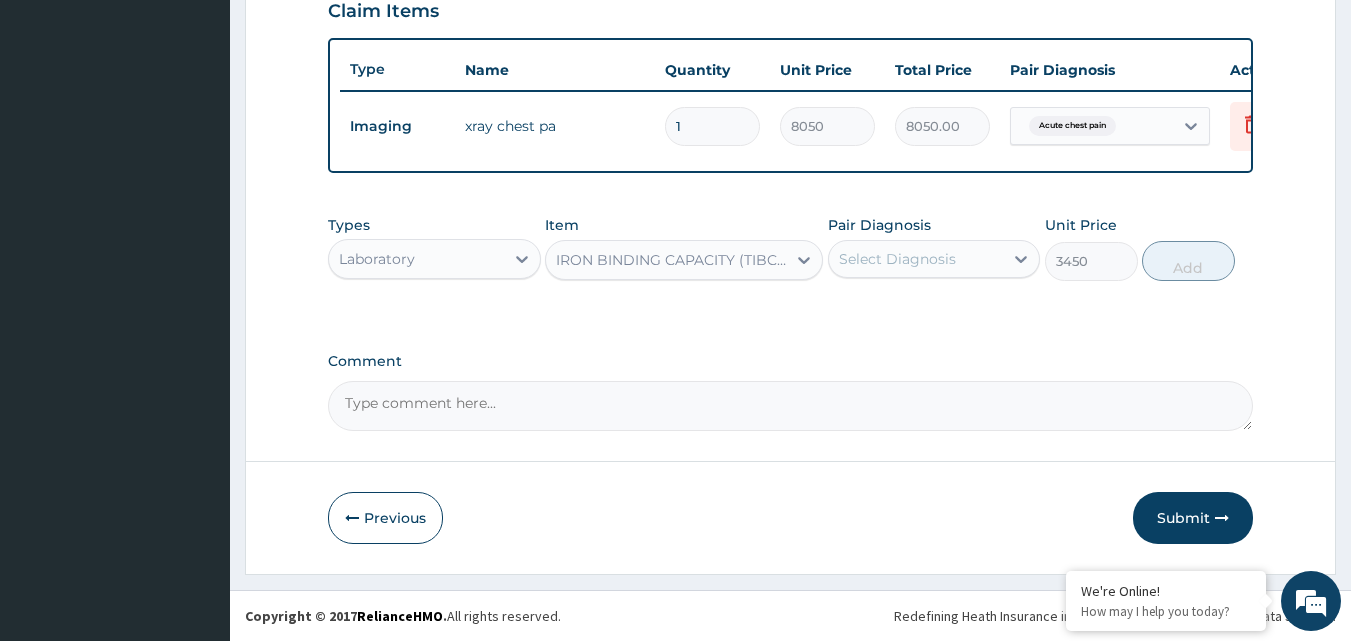 click on "IRON BINDING CAPACITY (TIBC) DIRECT - [SERUM]" at bounding box center (672, 260) 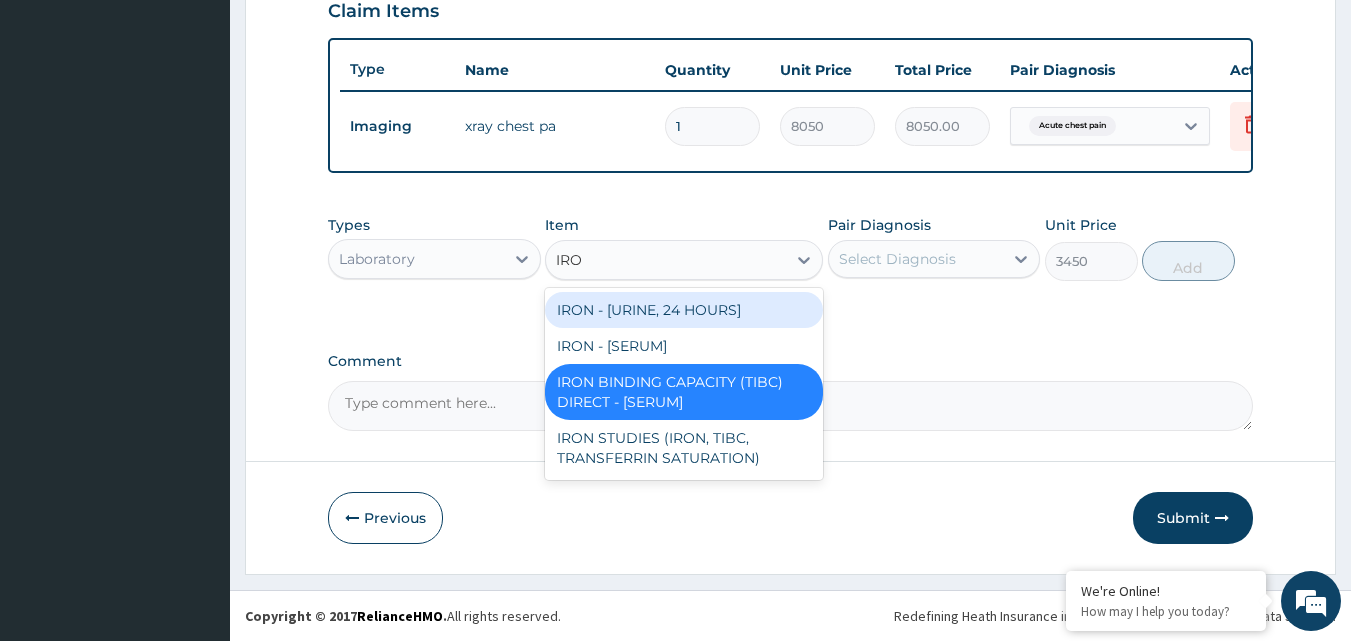 type on "IRON" 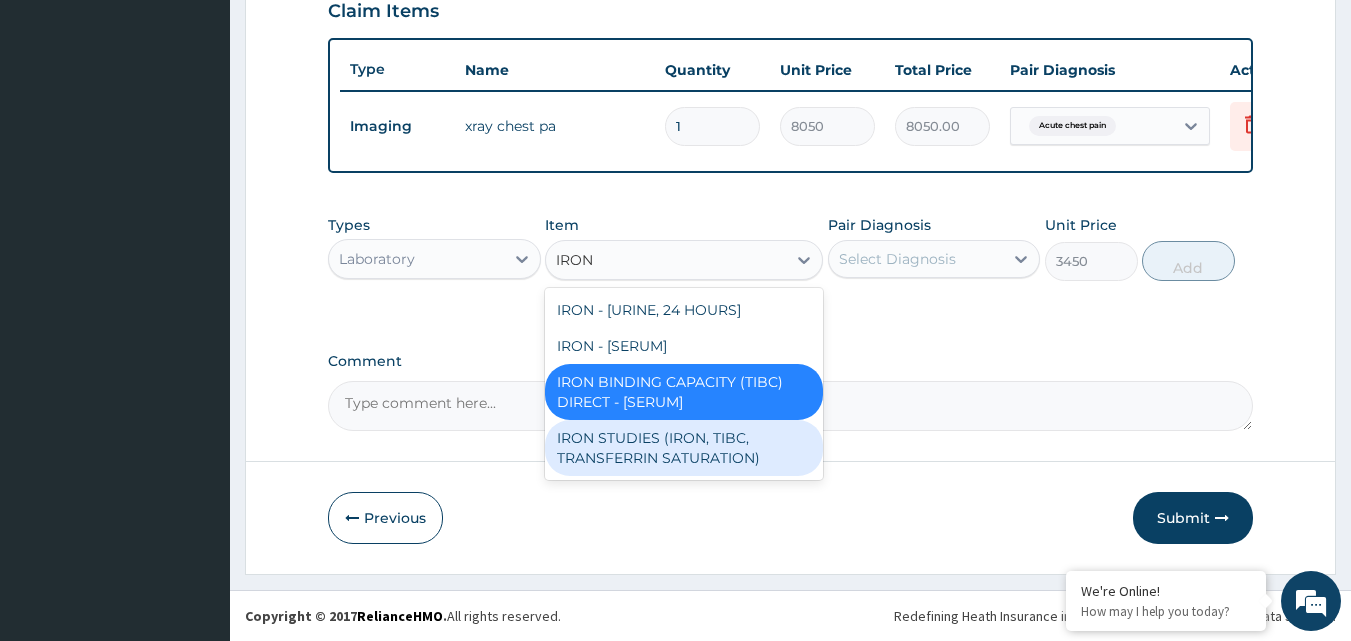 click on "IRON STUDIES (IRON, TIBC, TRANSFERRIN SATURATION)" at bounding box center (684, 448) 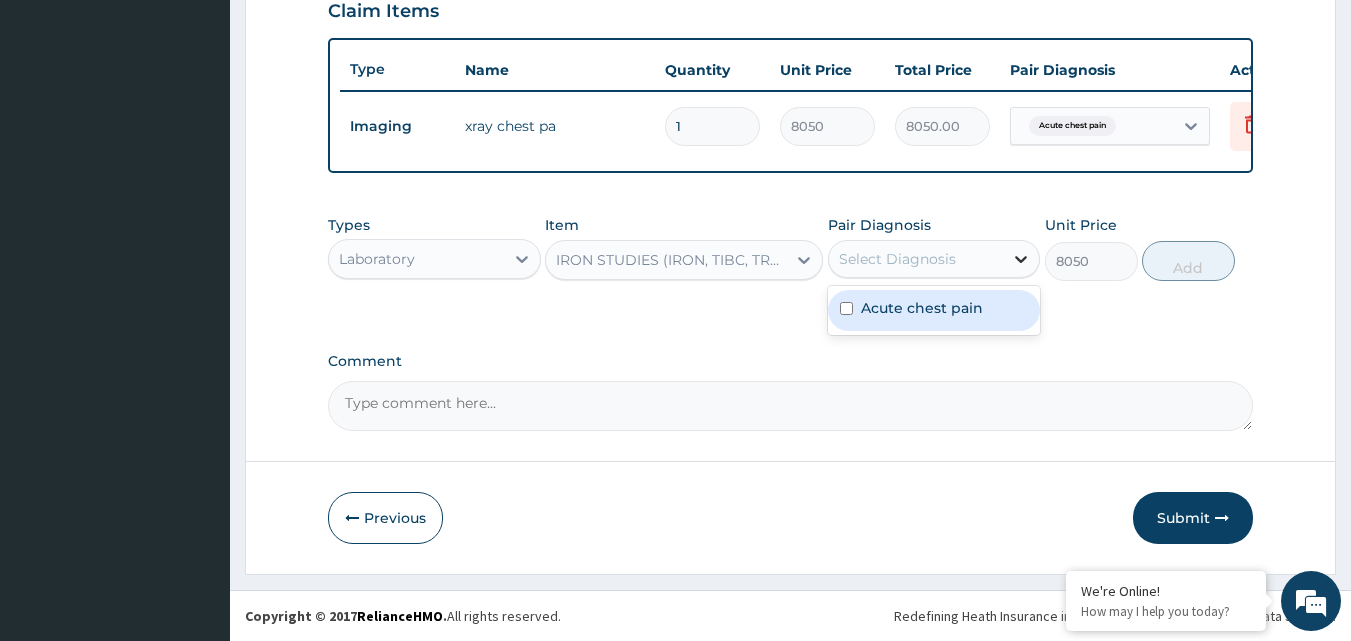 click 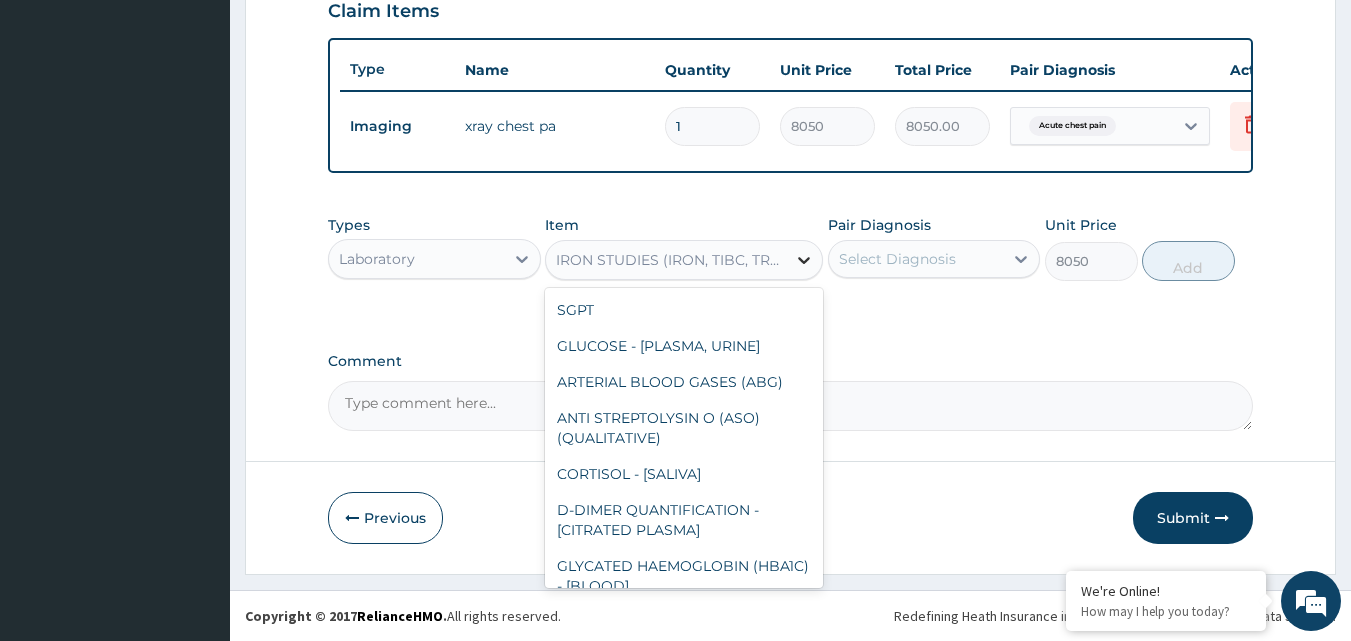 click at bounding box center [804, 260] 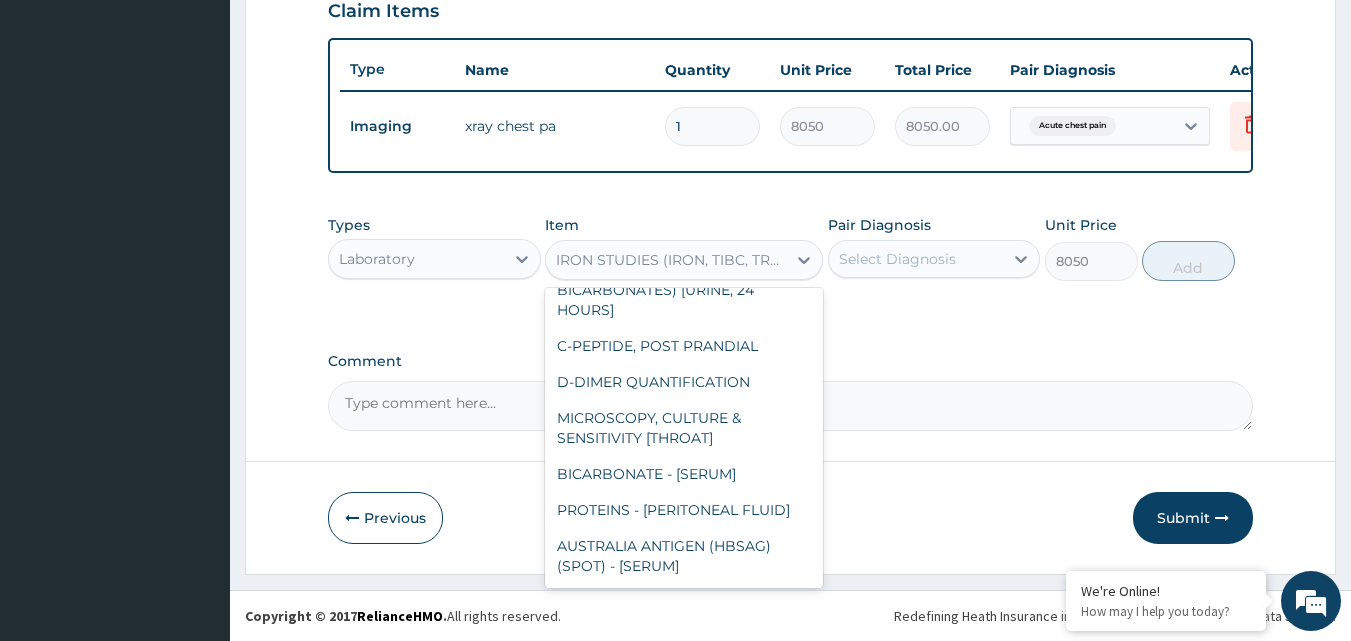click on "OSMOTIC FRAGILITY TEST" at bounding box center (684, -98) 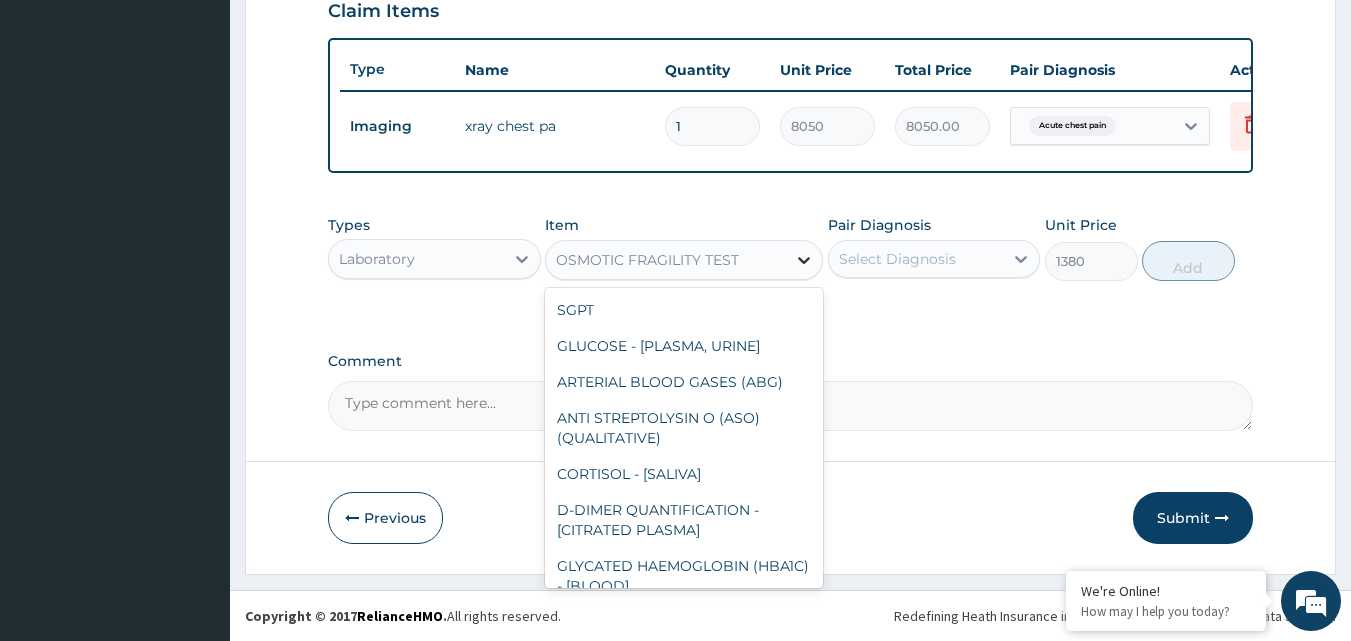 click 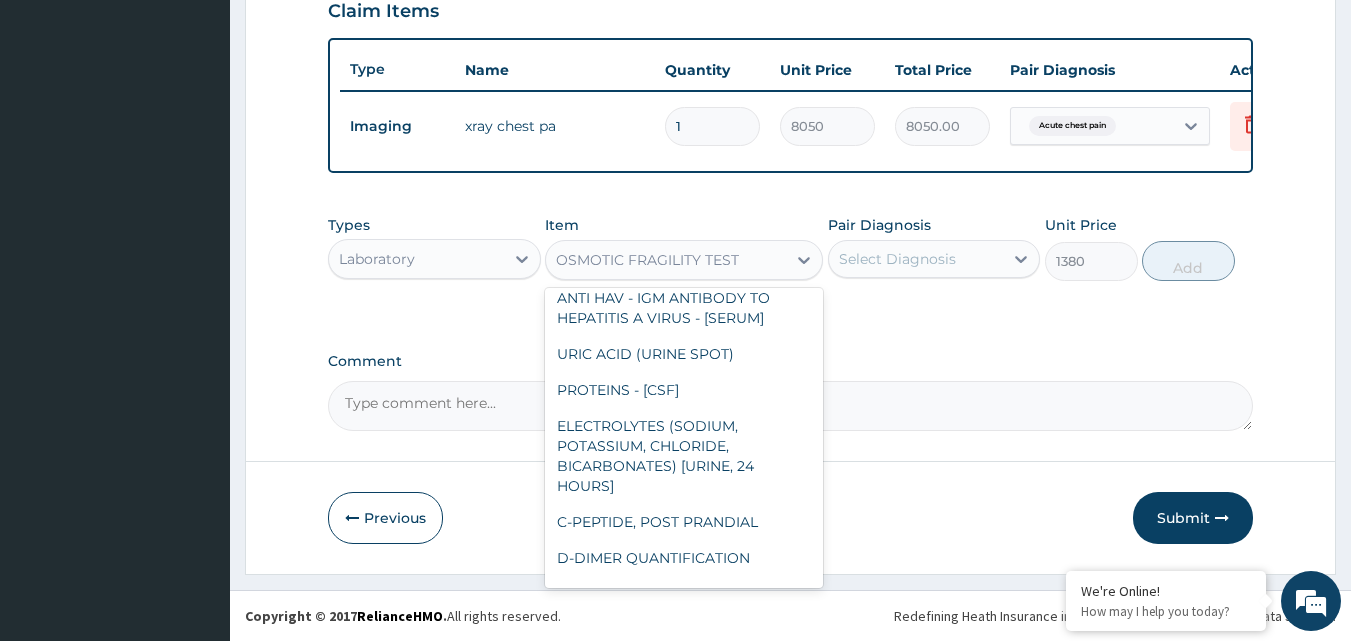 click on "CBC + ESR (COMPLETE BLOOD COUNT + ERYTHROCYTE SEDIMENTATION RATE" at bounding box center (684, -50) 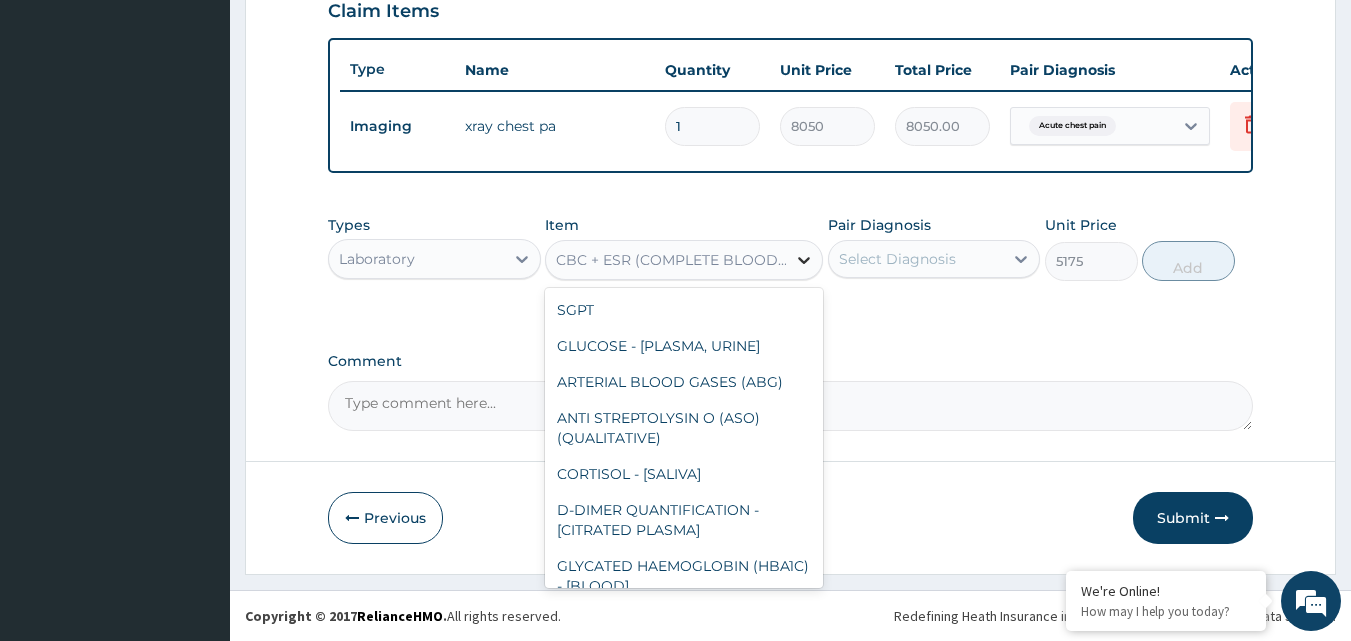 scroll, scrollTop: 19993, scrollLeft: 0, axis: vertical 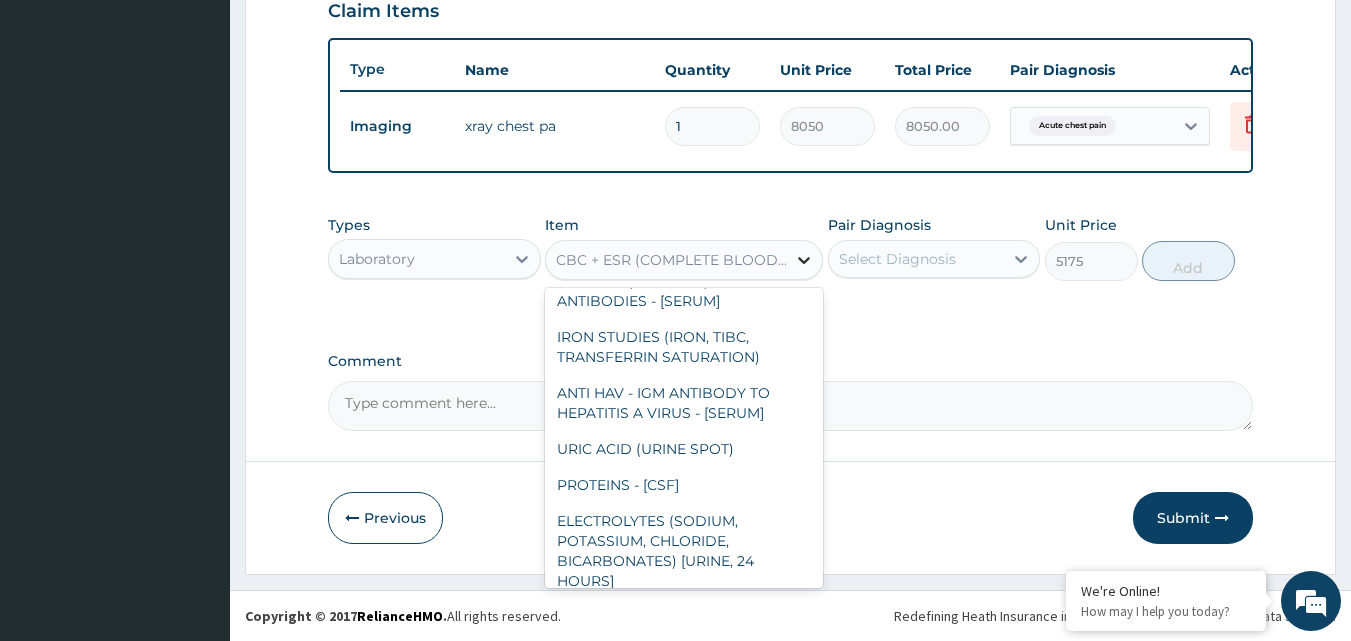 click 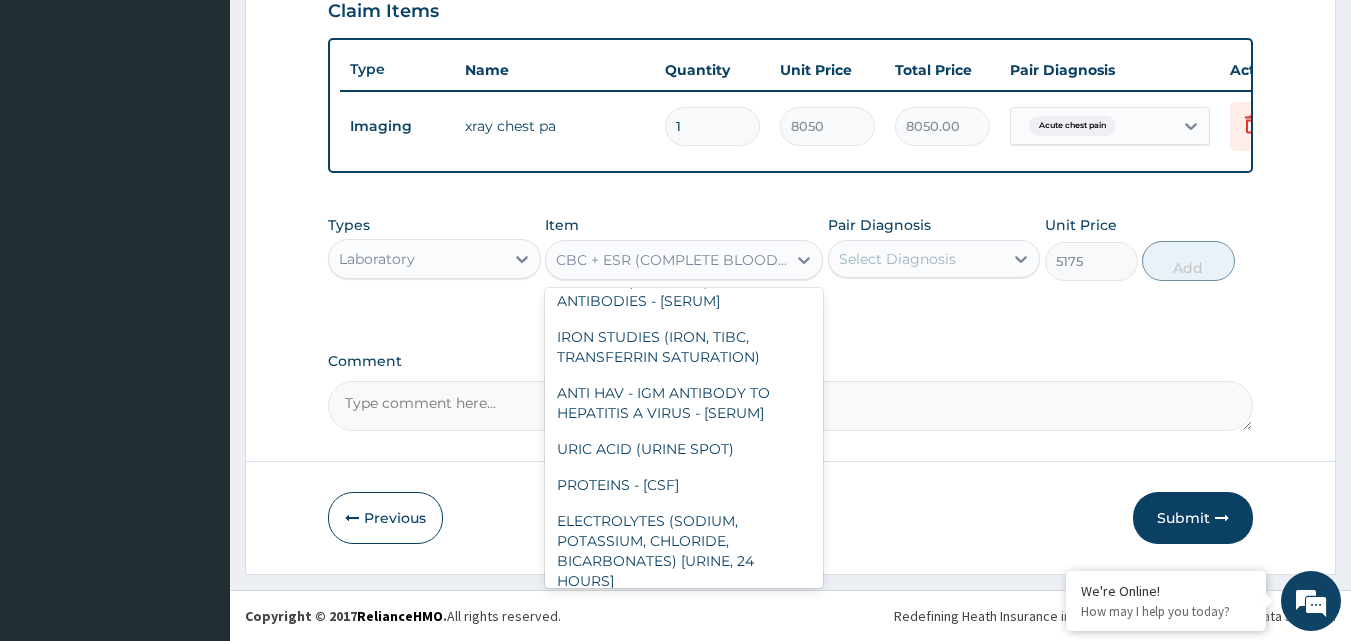 click on "PA Code / Prescription Code PA/8D4919 Encounter Date 05-08-2025 Important Notice Please enter PA codes before entering items that are not attached to a PA code   All diagnoses entered must be linked to a claim item. Diagnosis & Claim Items that are visible but inactive cannot be edited because they were imported from an already approved PA code. Diagnosis Acute chest pain confirmed NB: All diagnosis must be linked to a claim item Claim Items Type Name Quantity Unit Price Total Price Pair Diagnosis Actions Imaging xray chest pa 1 8050 8050.00 Acute chest pain Delete Types Laboratory Item option CBC + ESR (COMPLETE BLOOD COUNT + ERYTHROCYTE SEDIMENTATION RATE, selected. option FOLLICLE STIMULATING HORMONE (FSH) focused, 410 of 431. 431 results available. Use Up and Down to choose options, press Enter to select the currently focused option, press Escape to exit the menu, press Tab to select the option and exit the menu. CBC + ESR (COMPLETE BLOOD COUNT + ERYTHROCYTE SEDIMENTATION RATE SGPT CORTISOL - [SALIVA] PCV" at bounding box center [791, -42] 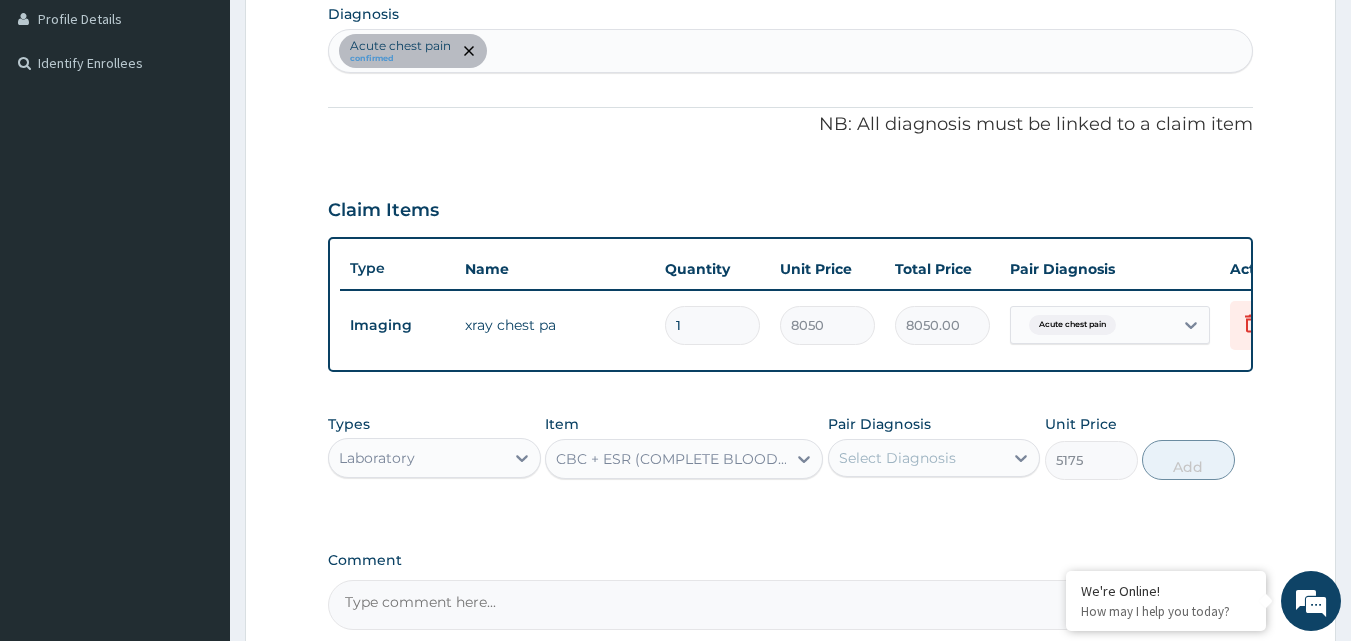 scroll, scrollTop: 621, scrollLeft: 0, axis: vertical 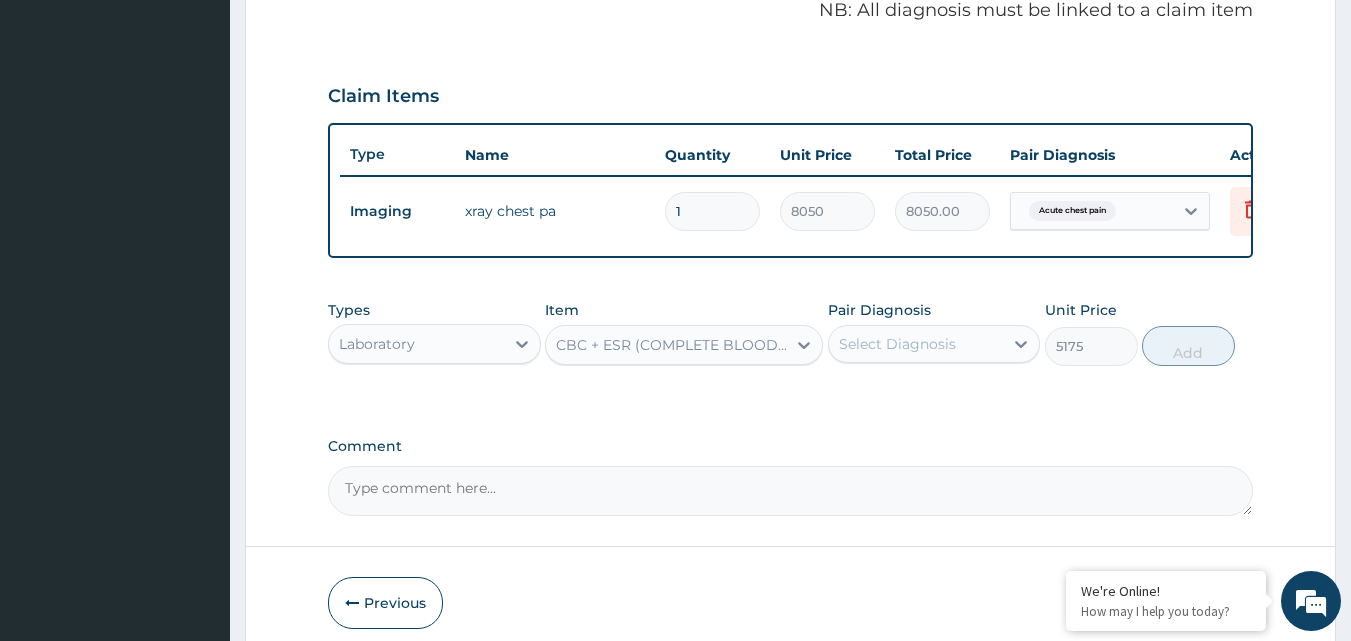 click on "CBC + ESR (COMPLETE BLOOD COUNT + ERYTHROCYTE SEDIMENTATION RATE" at bounding box center (672, 345) 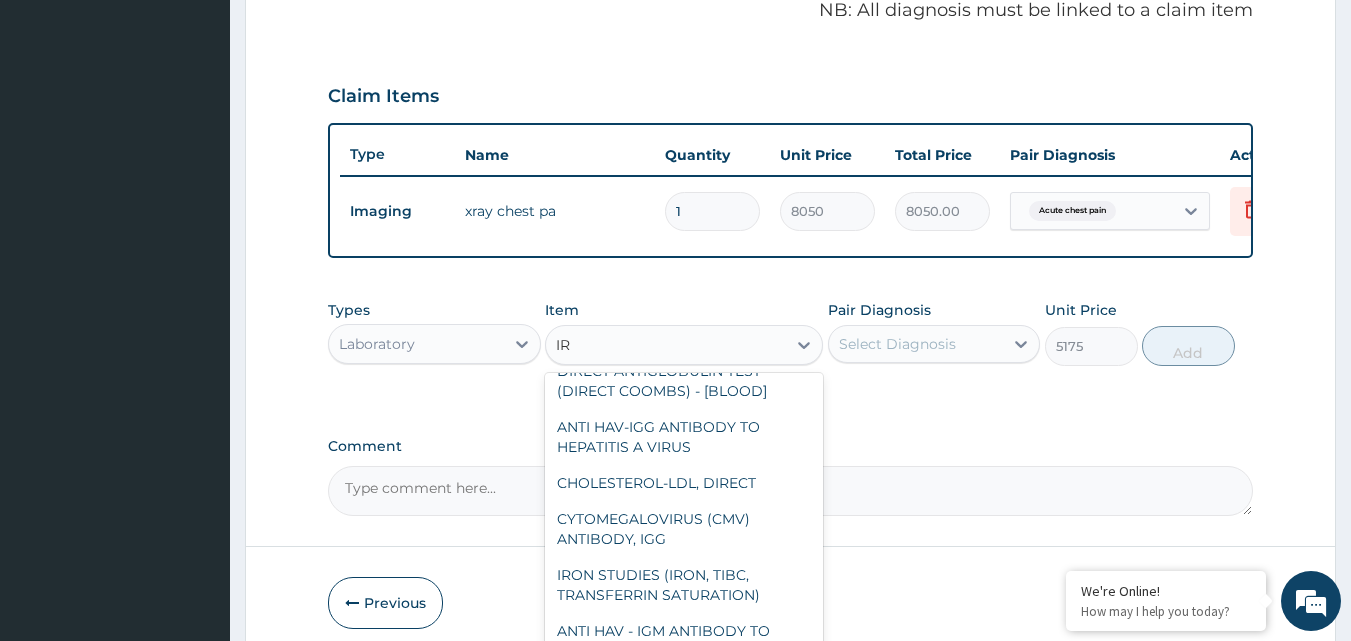 scroll, scrollTop: 952, scrollLeft: 0, axis: vertical 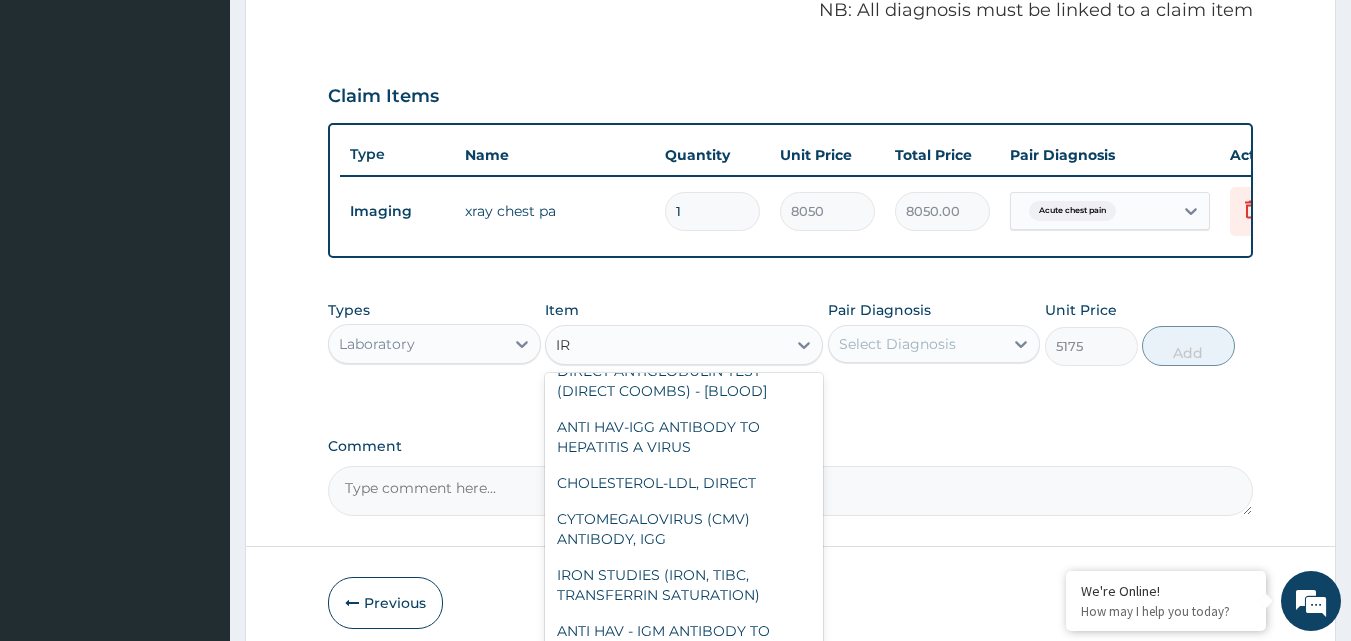 type on "IRO" 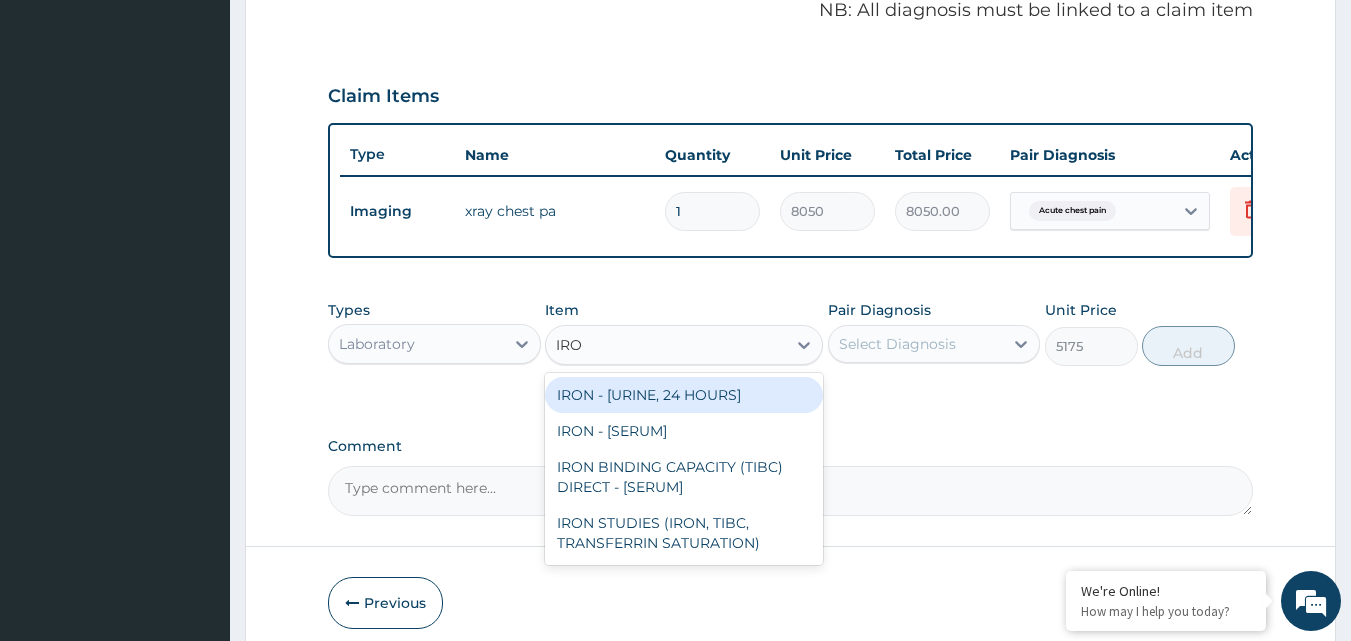 scroll, scrollTop: 0, scrollLeft: 0, axis: both 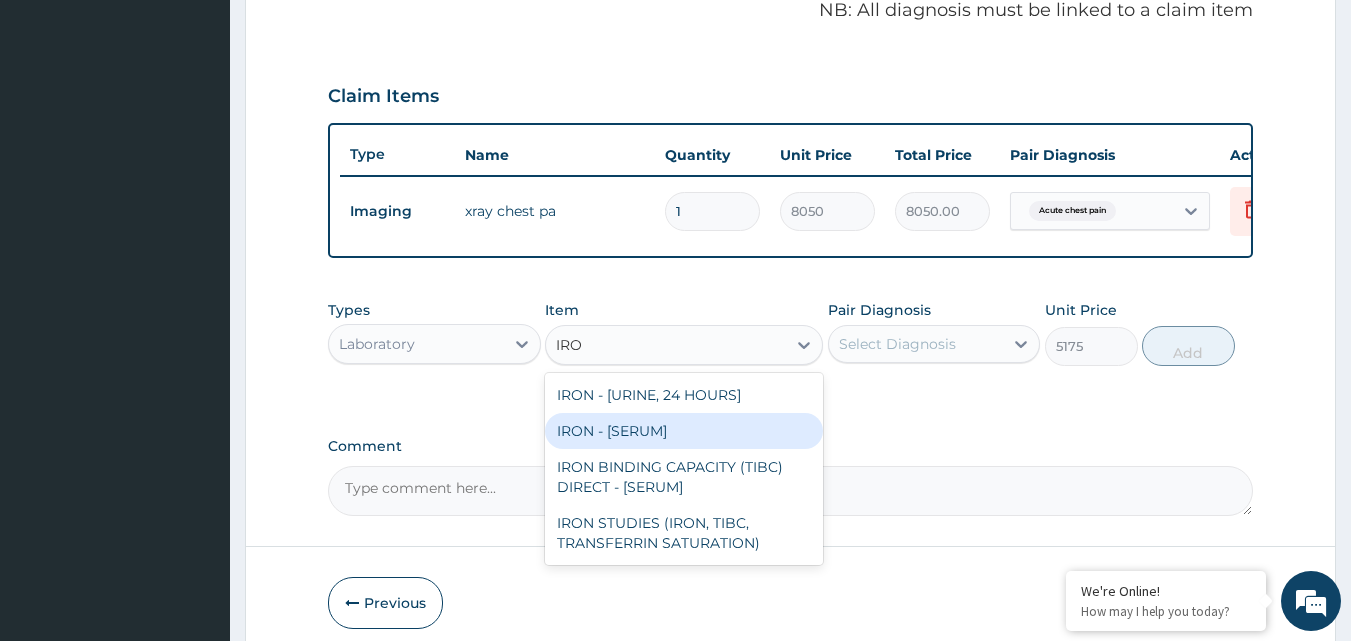 click on "IRON - [SERUM]" at bounding box center [684, 431] 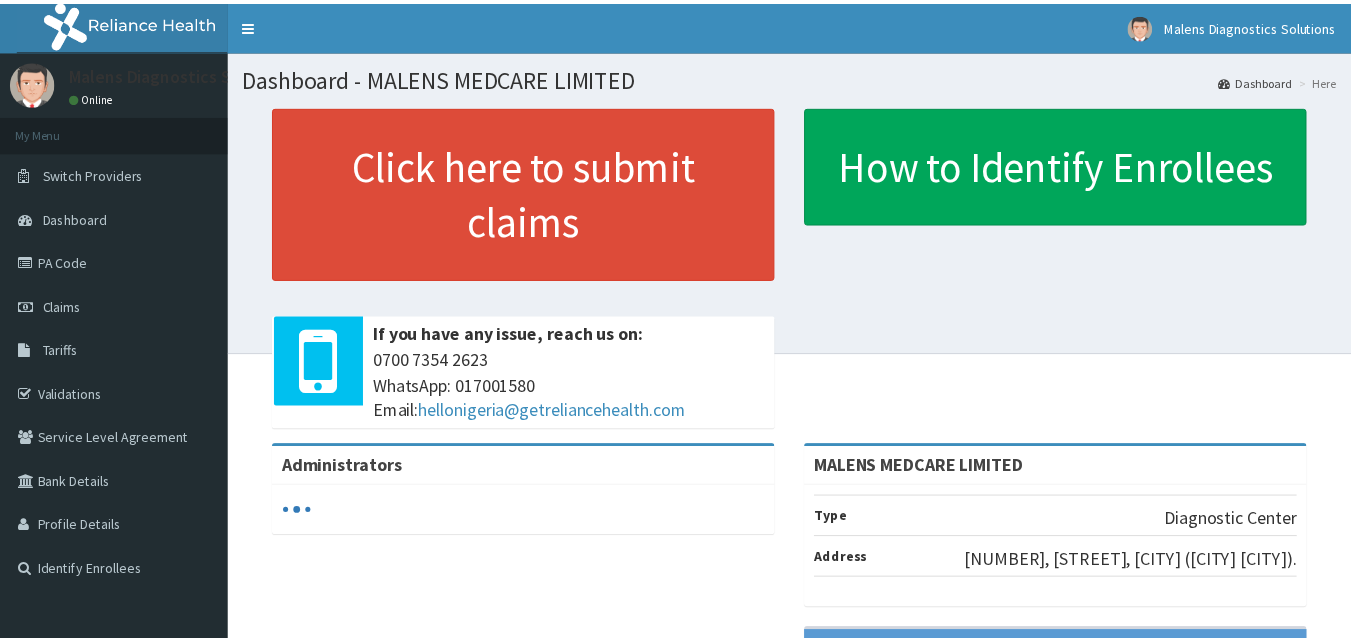 scroll, scrollTop: 0, scrollLeft: 0, axis: both 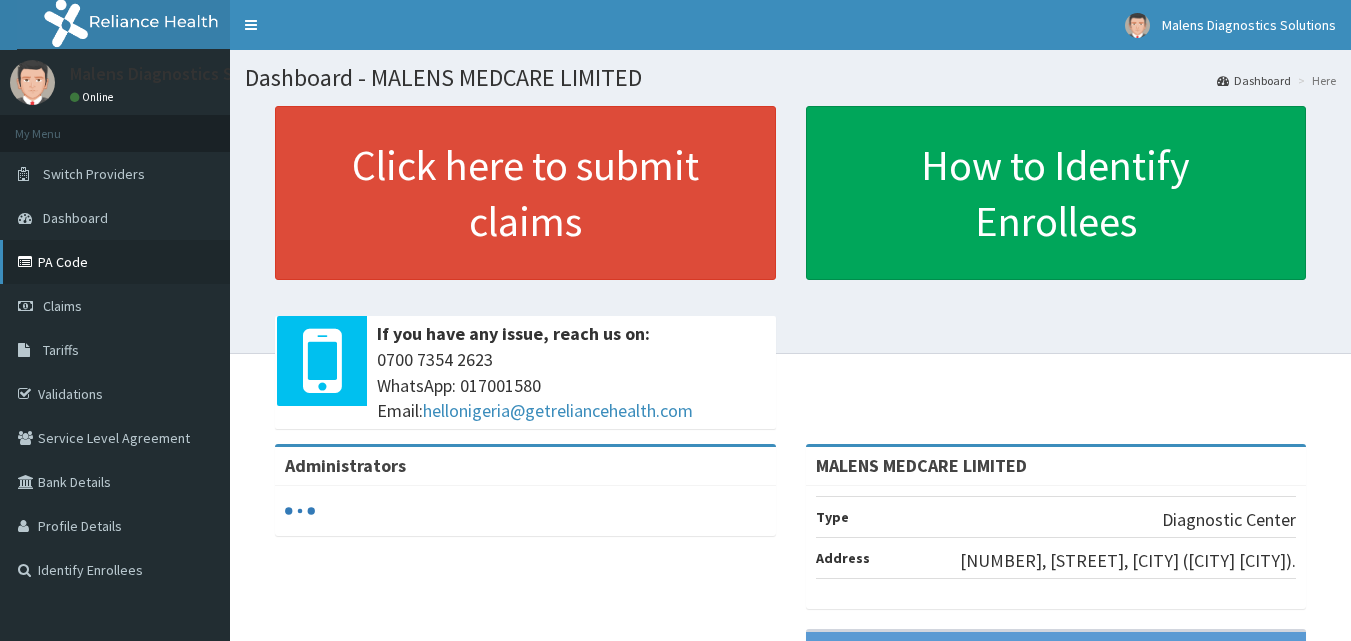 drag, startPoint x: 64, startPoint y: 266, endPoint x: 80, endPoint y: 265, distance: 16.03122 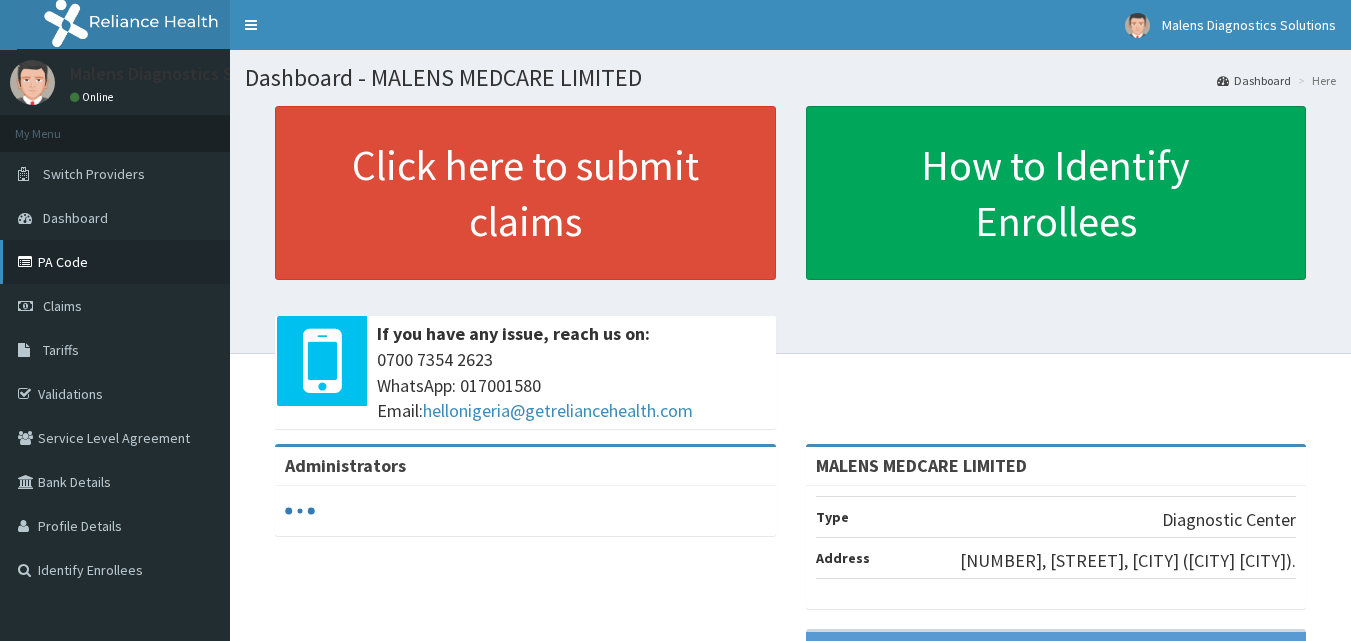 click on "PA Code" at bounding box center (115, 262) 